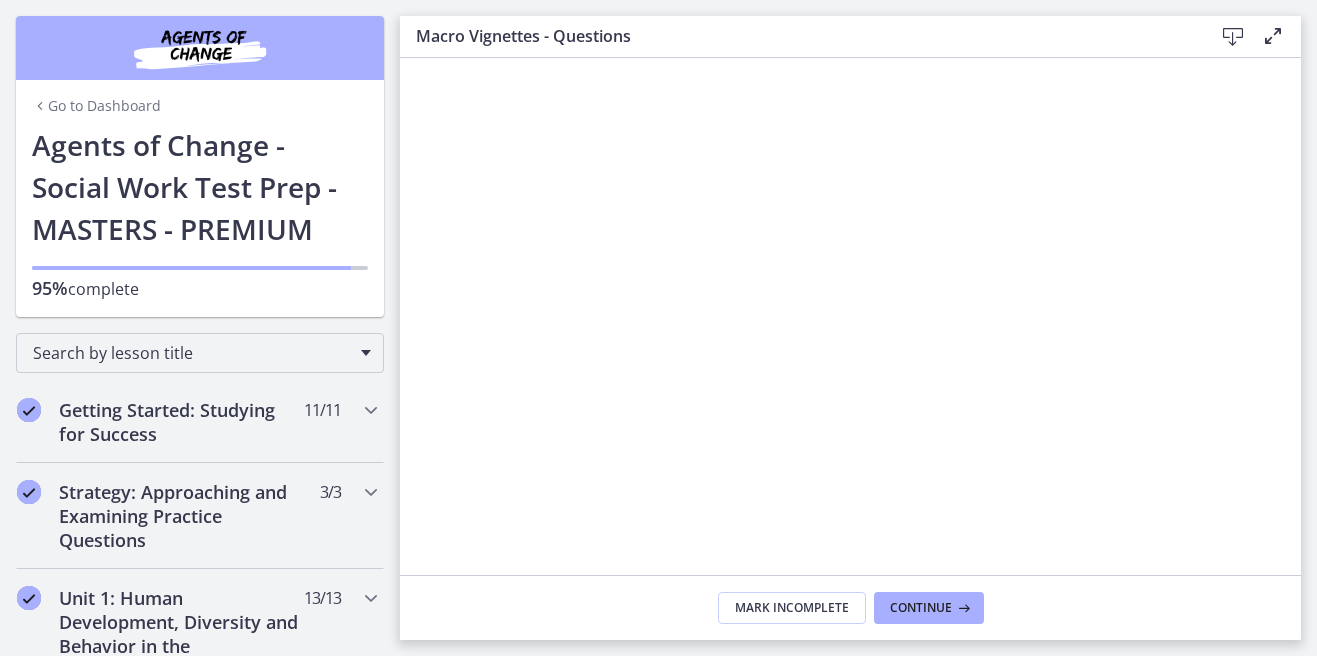 scroll, scrollTop: 0, scrollLeft: 0, axis: both 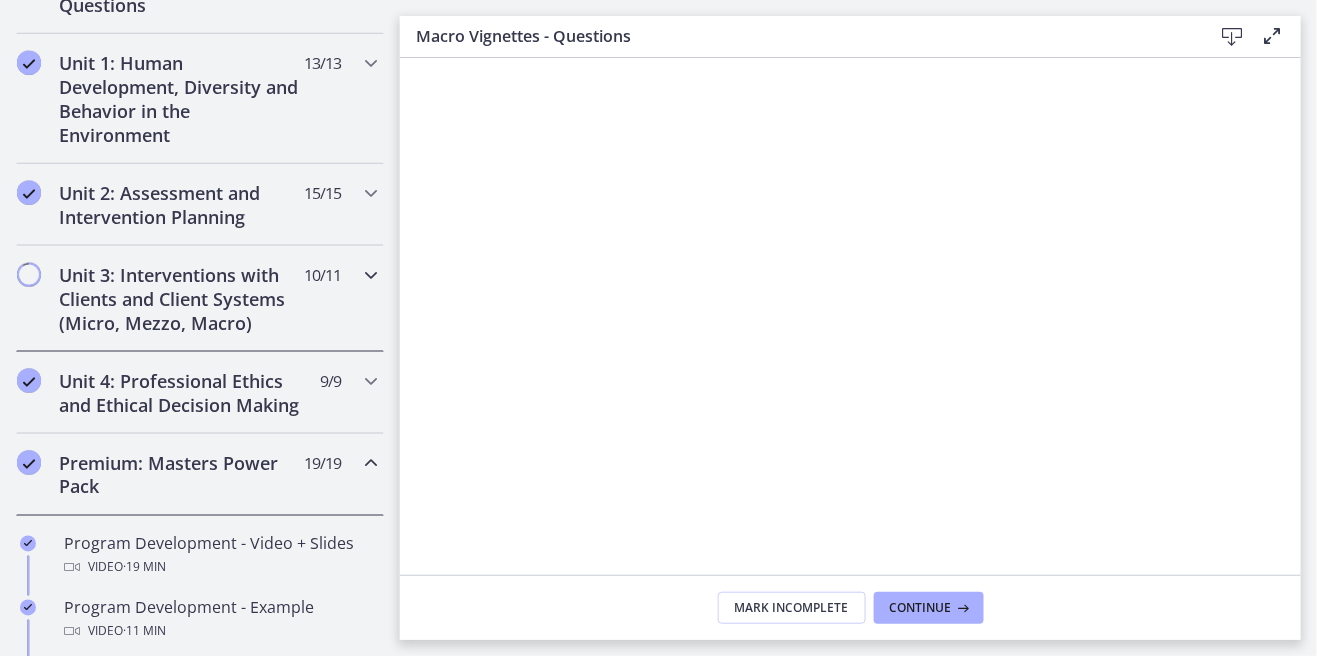 click on "Unit 3: Interventions with Clients and Client Systems (Micro, Mezzo, Macro)
10  /  11
Completed" at bounding box center [200, 299] 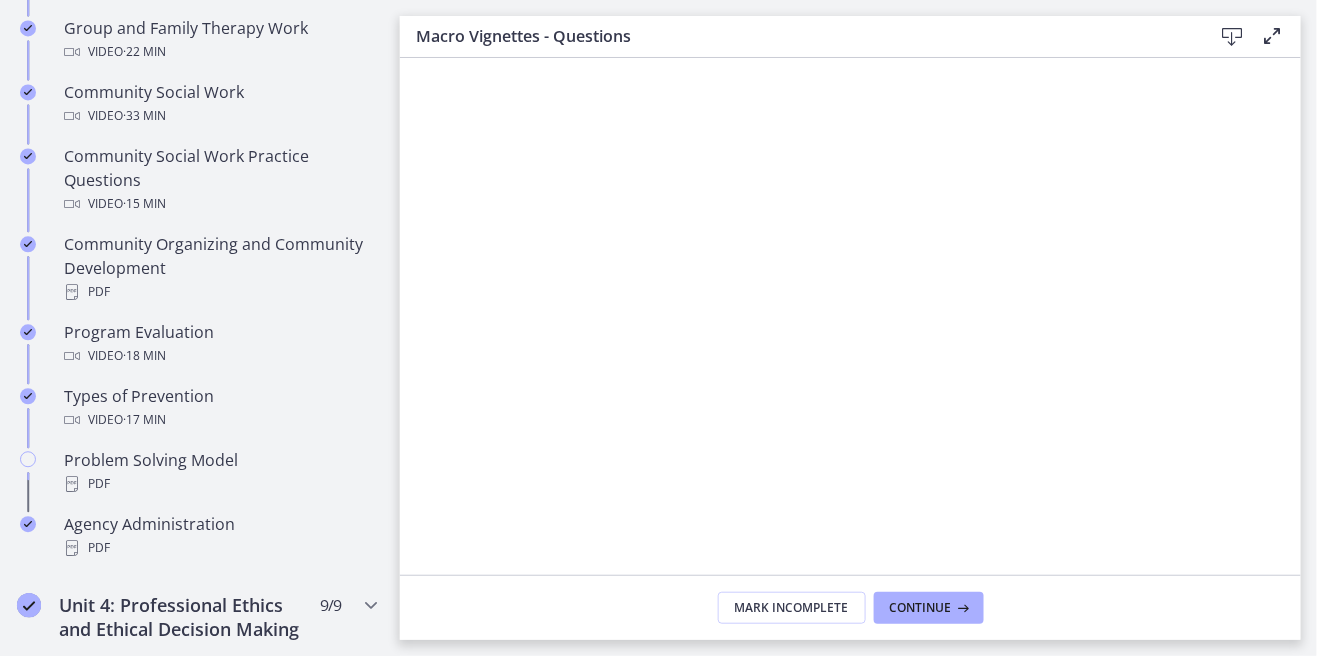 scroll, scrollTop: 1080, scrollLeft: 0, axis: vertical 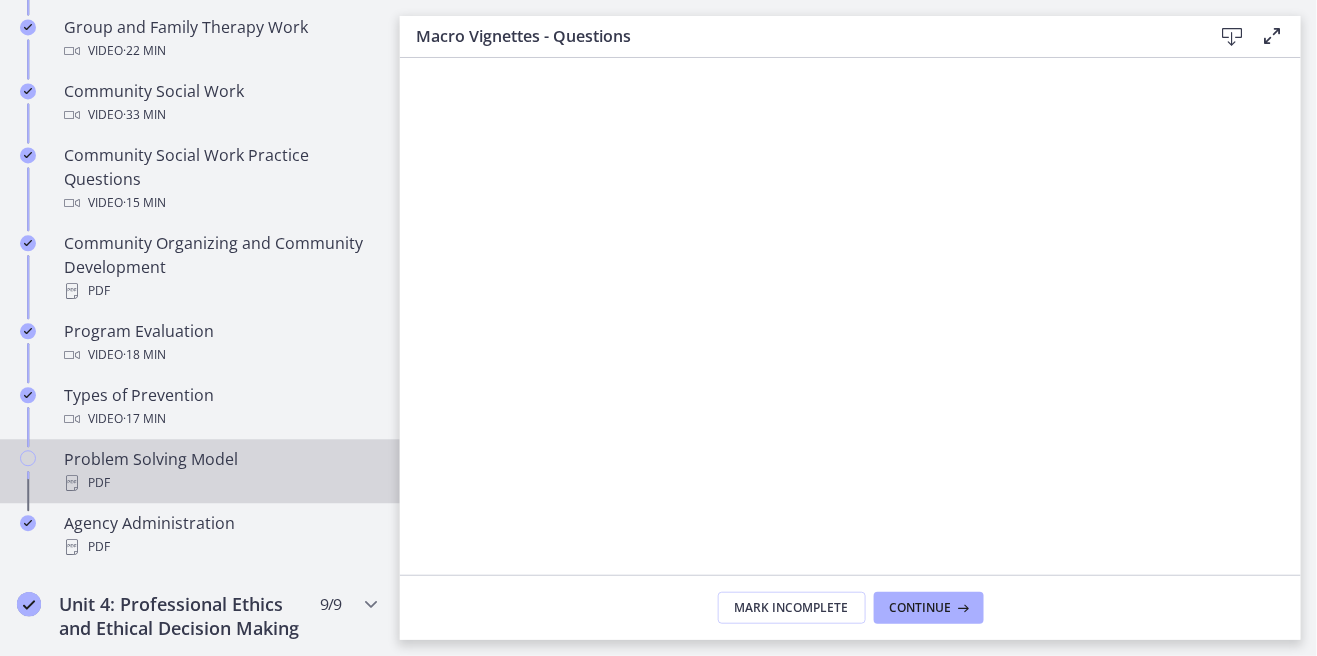click on "PDF" at bounding box center [220, 483] 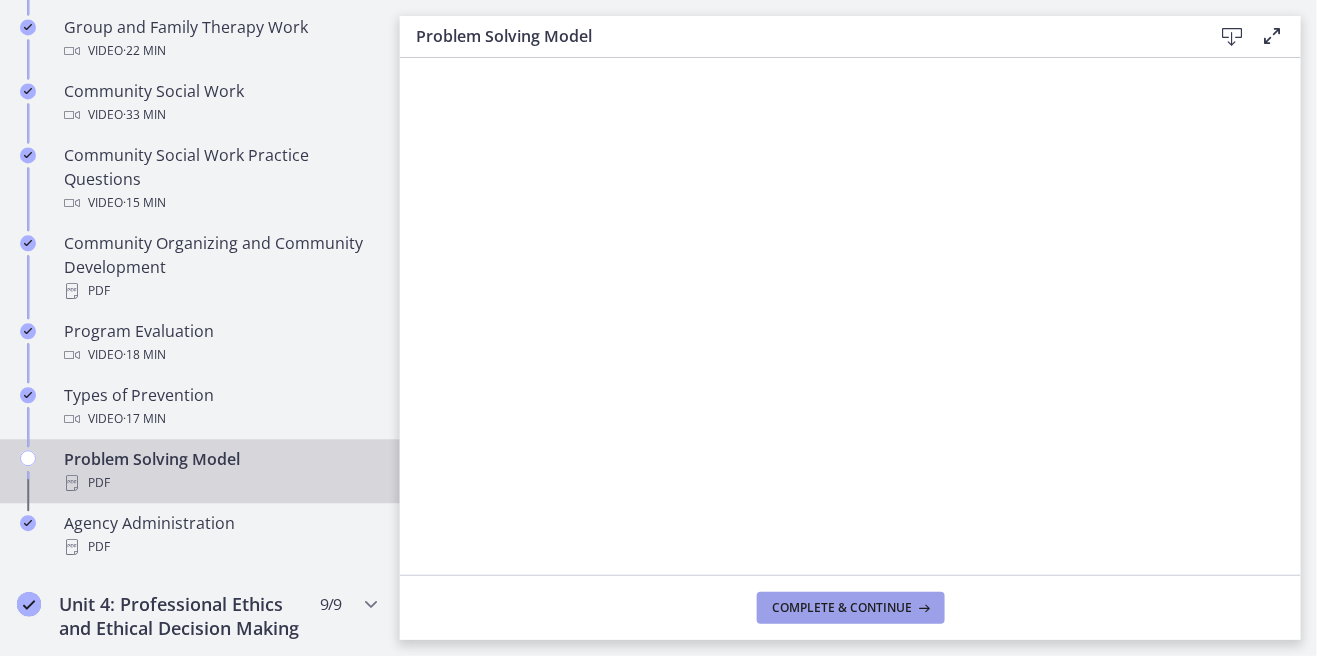 click on "Complete & continue" at bounding box center (843, 608) 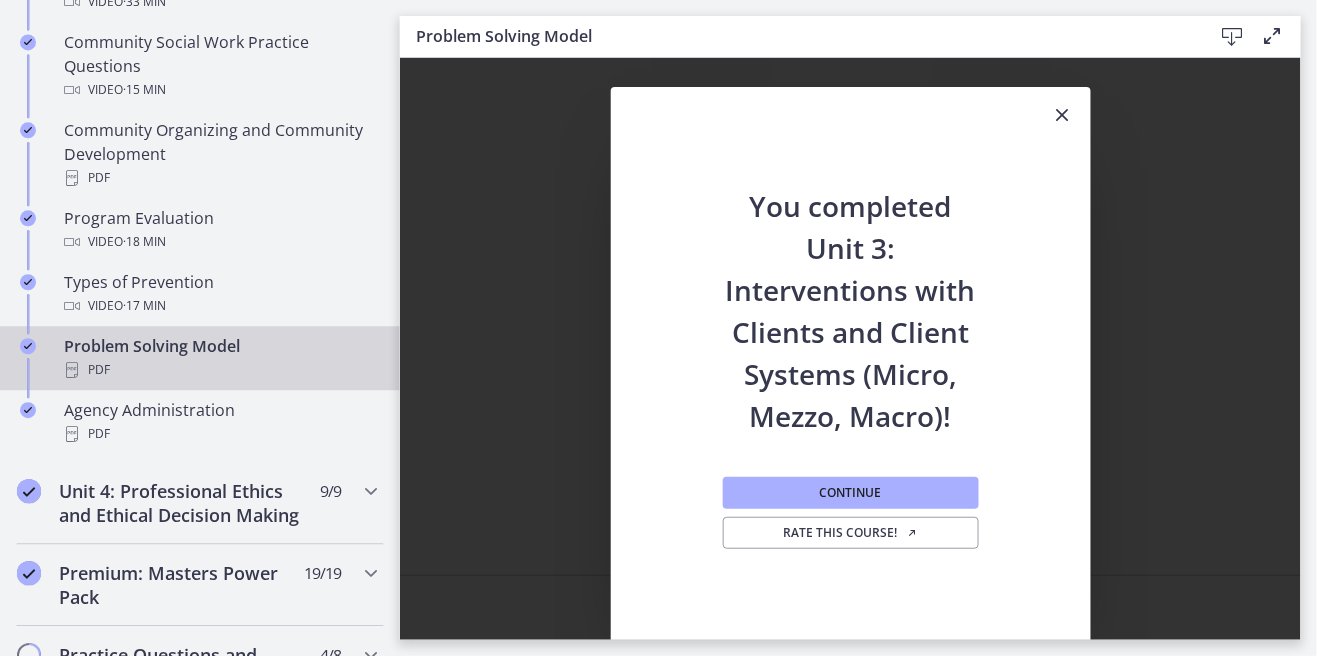 scroll, scrollTop: 1191, scrollLeft: 0, axis: vertical 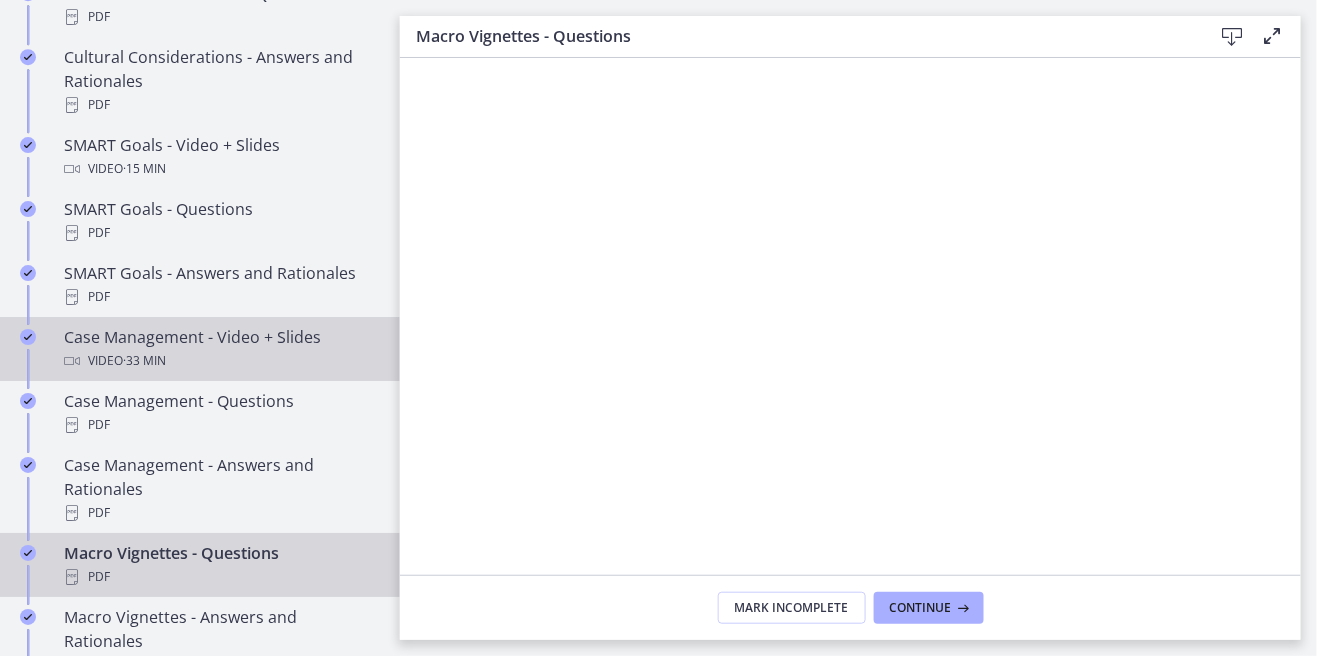 click on "·  33 min" at bounding box center [144, 361] 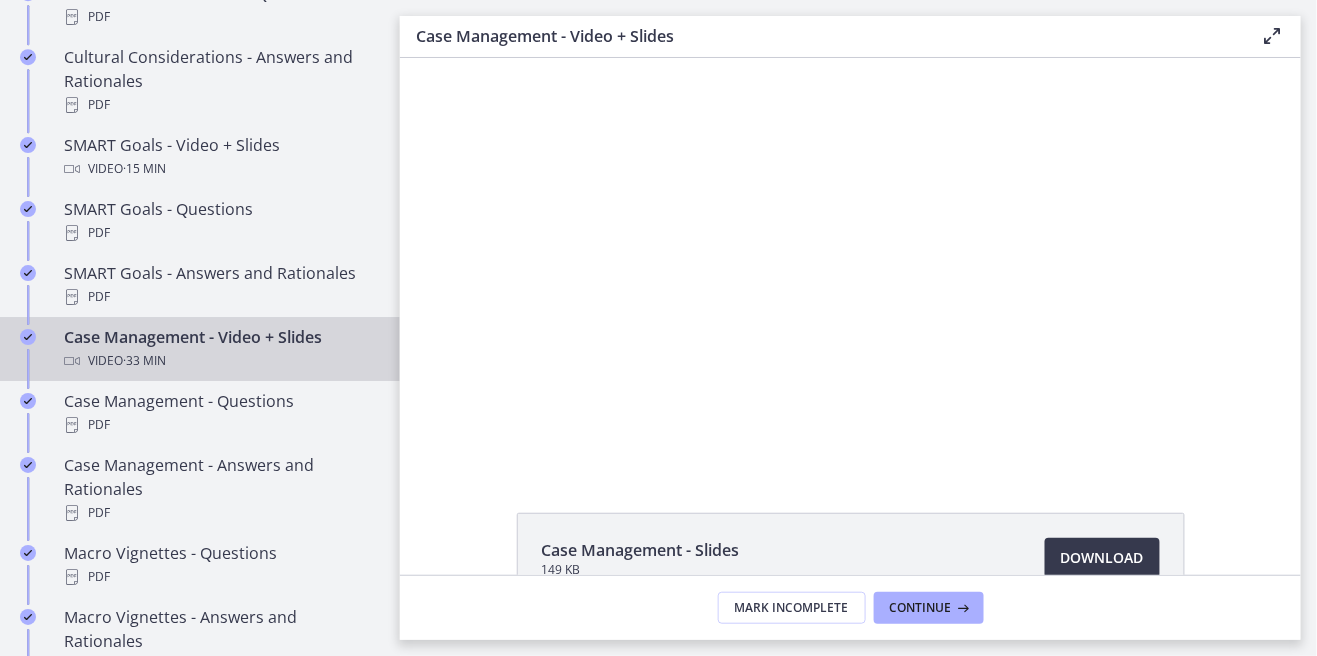 scroll, scrollTop: 0, scrollLeft: 0, axis: both 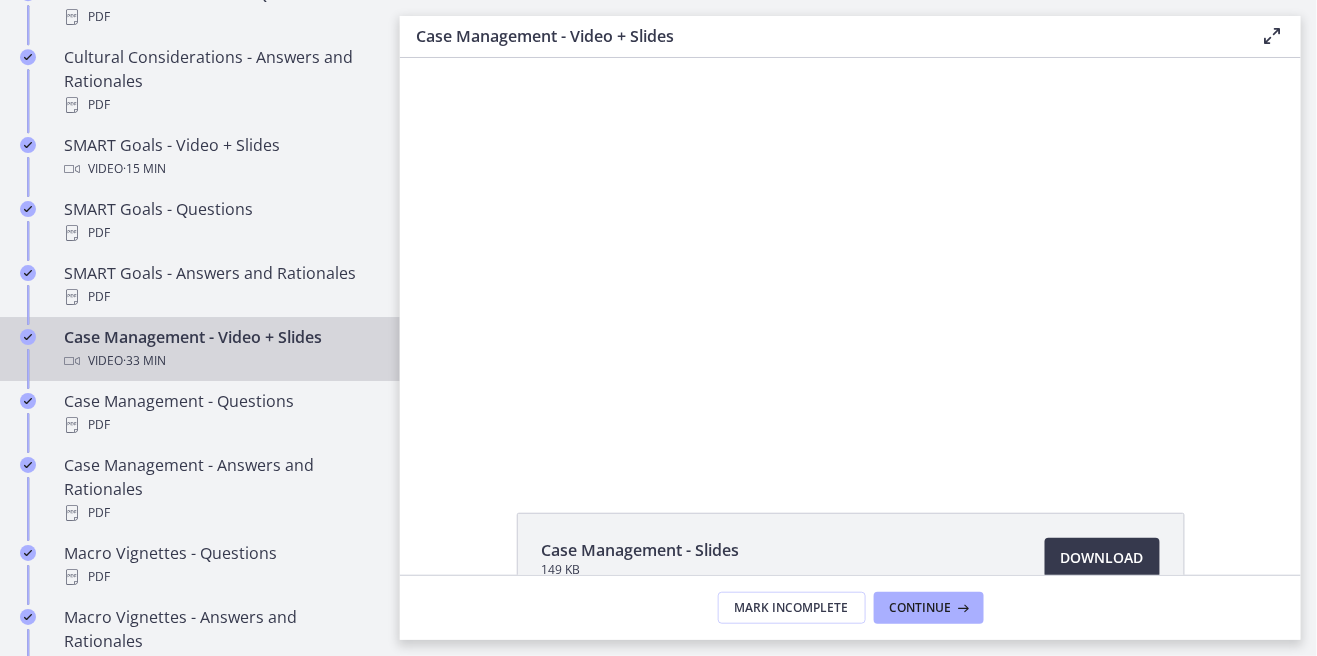 click at bounding box center [849, 261] 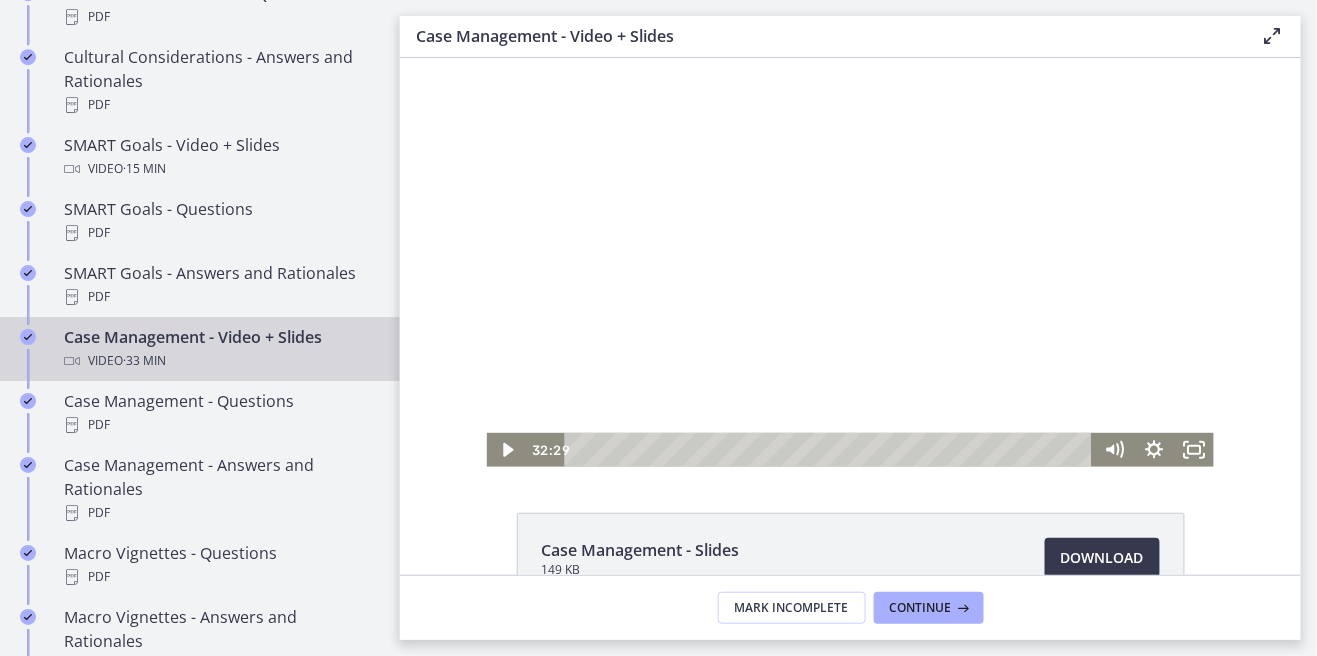 click at bounding box center (831, 449) 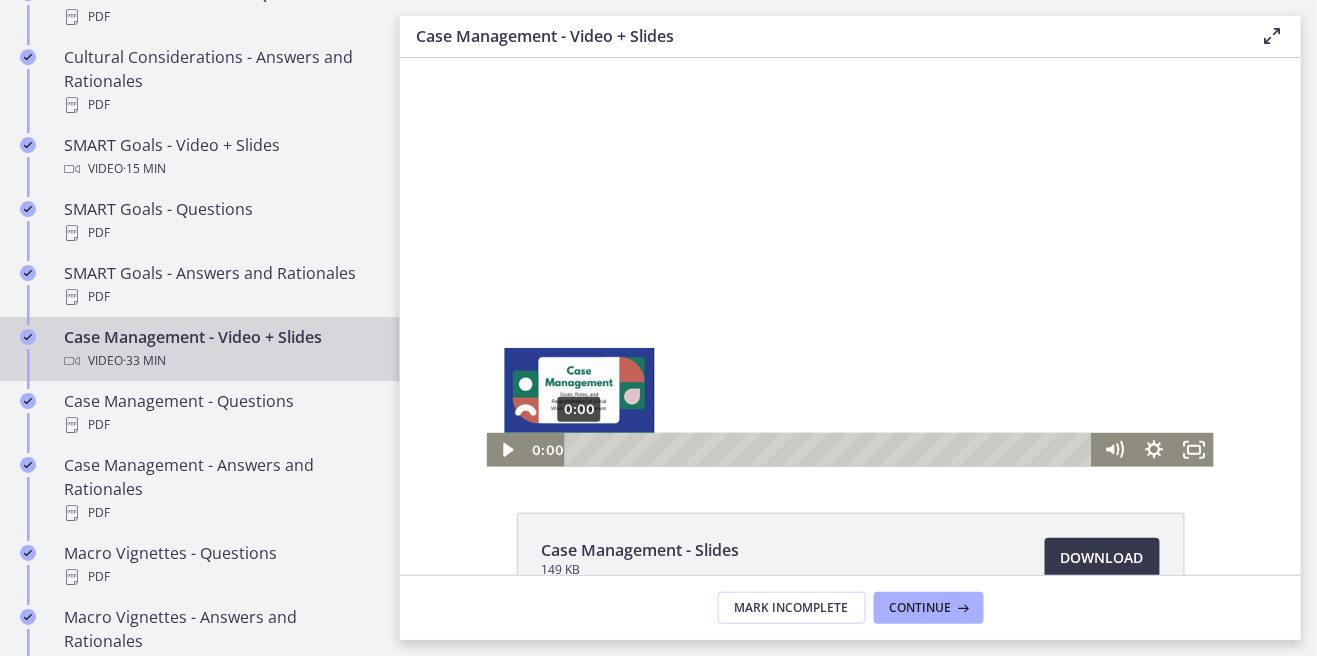 click 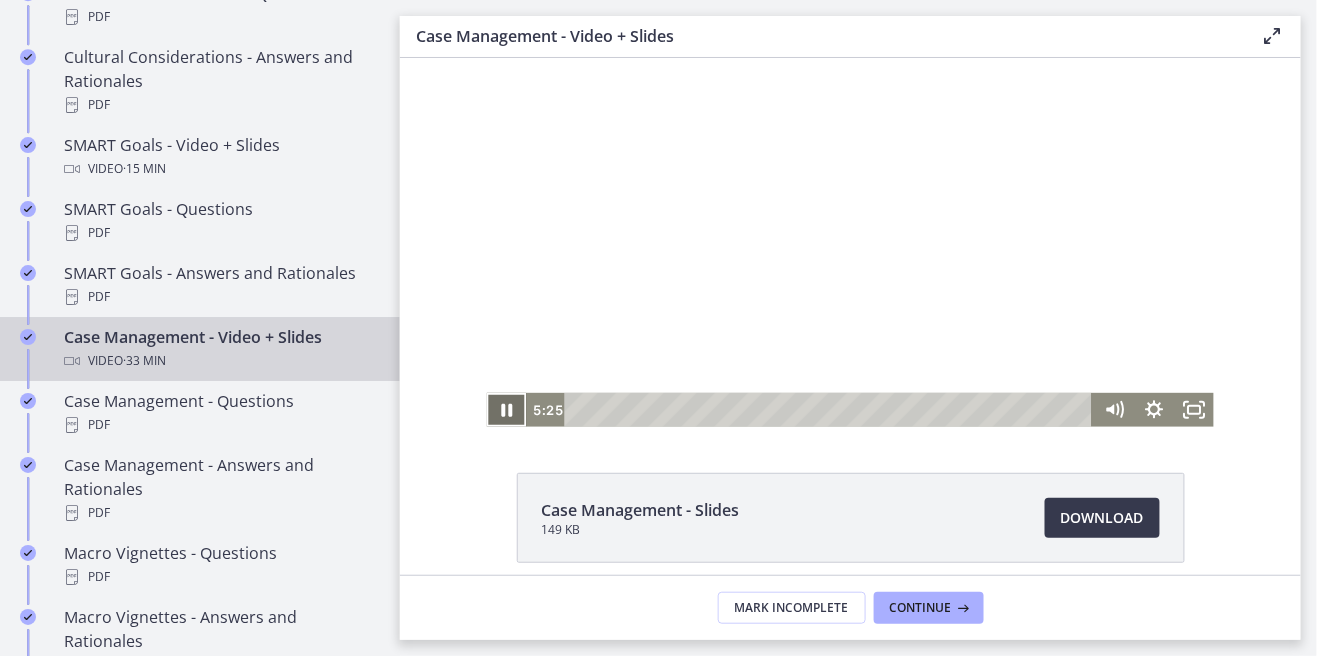 scroll, scrollTop: 50, scrollLeft: 0, axis: vertical 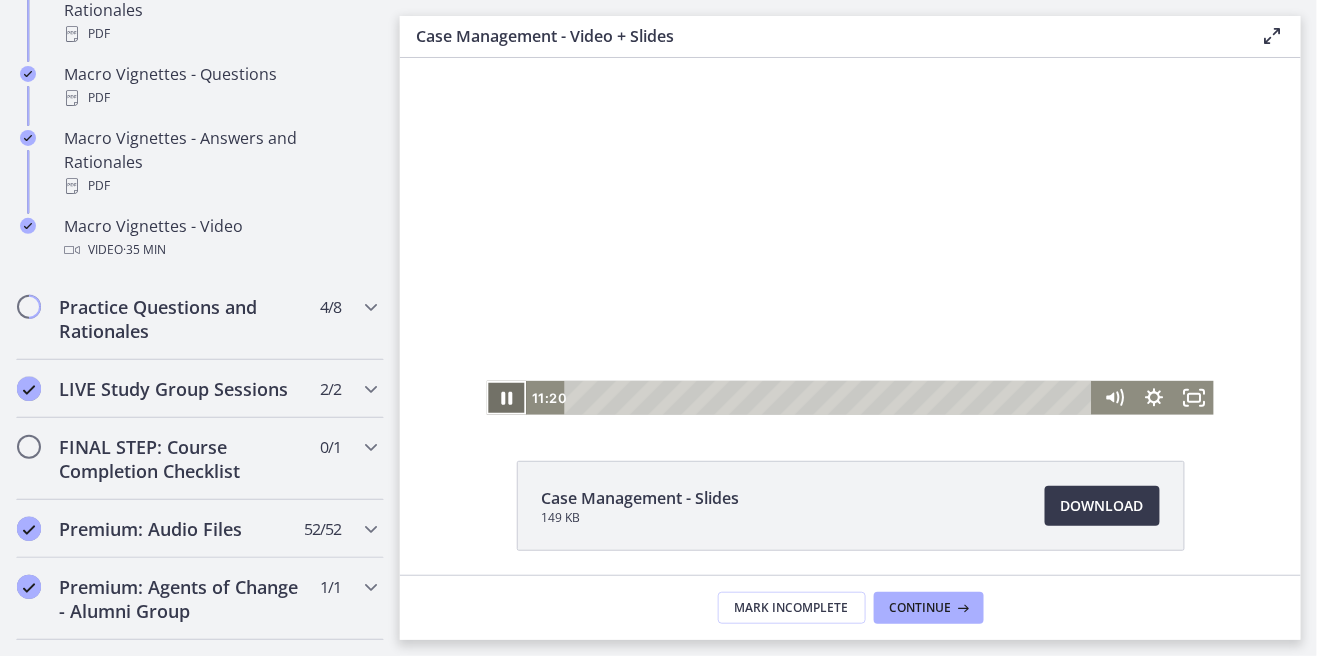 click 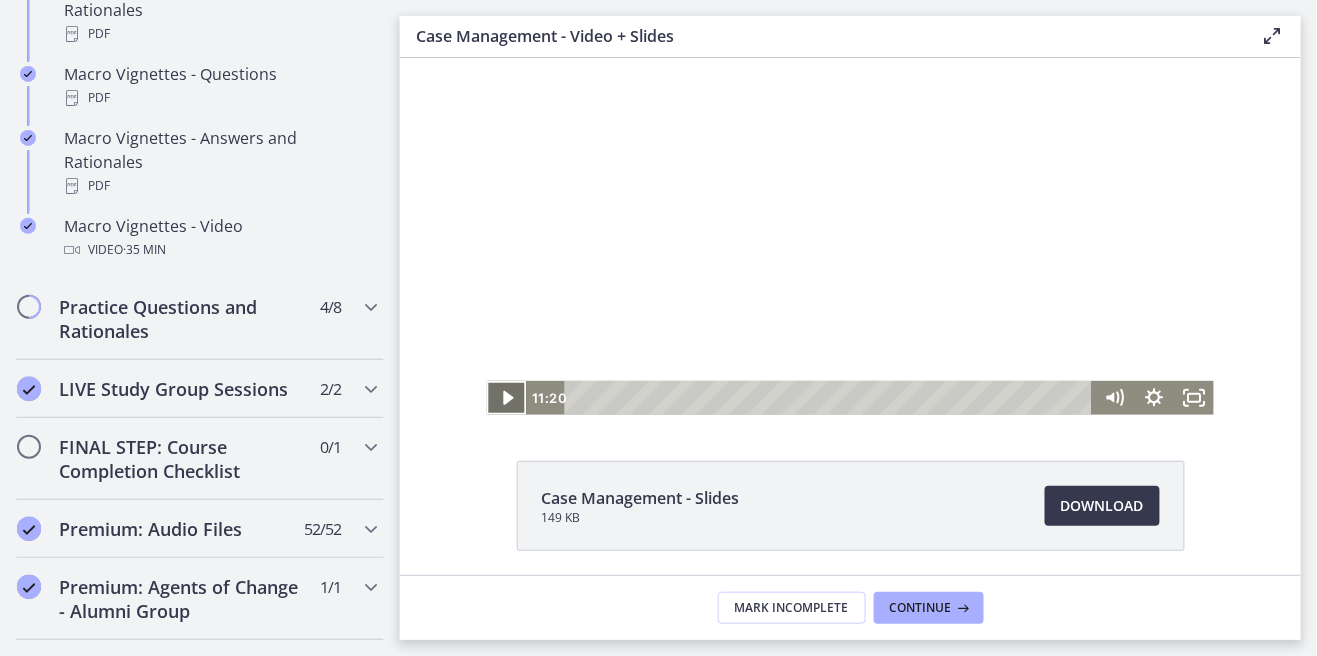 click 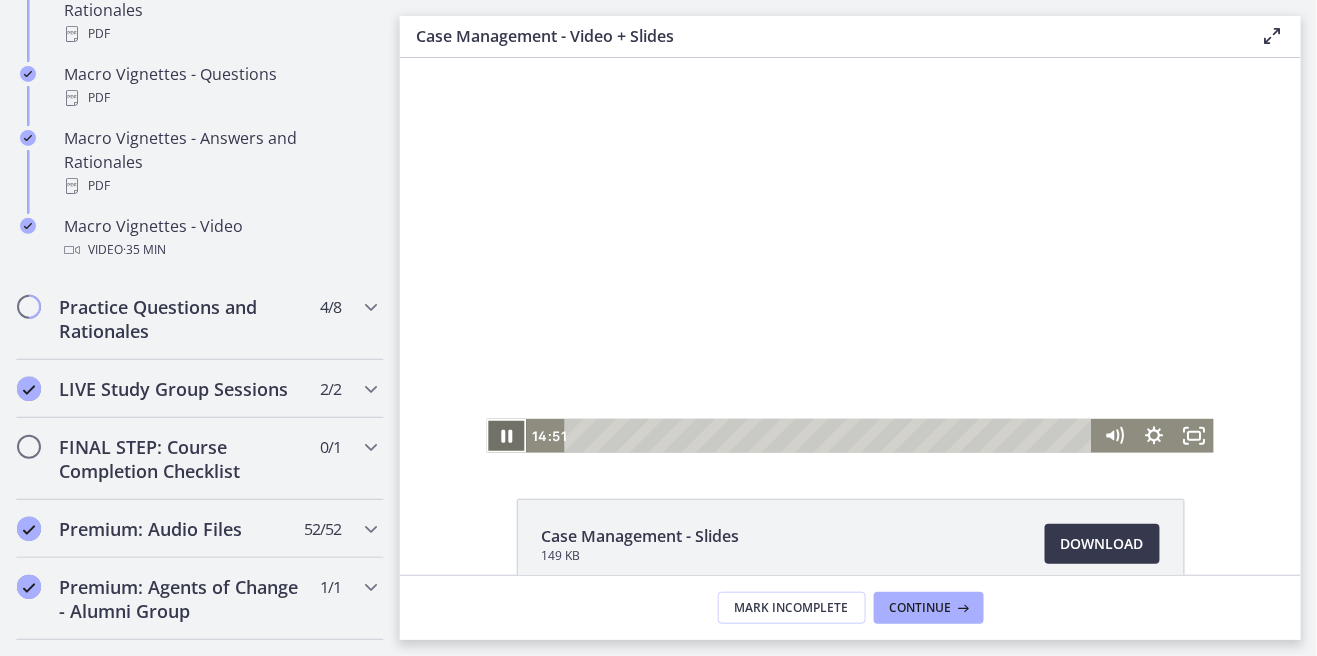 scroll, scrollTop: 0, scrollLeft: 0, axis: both 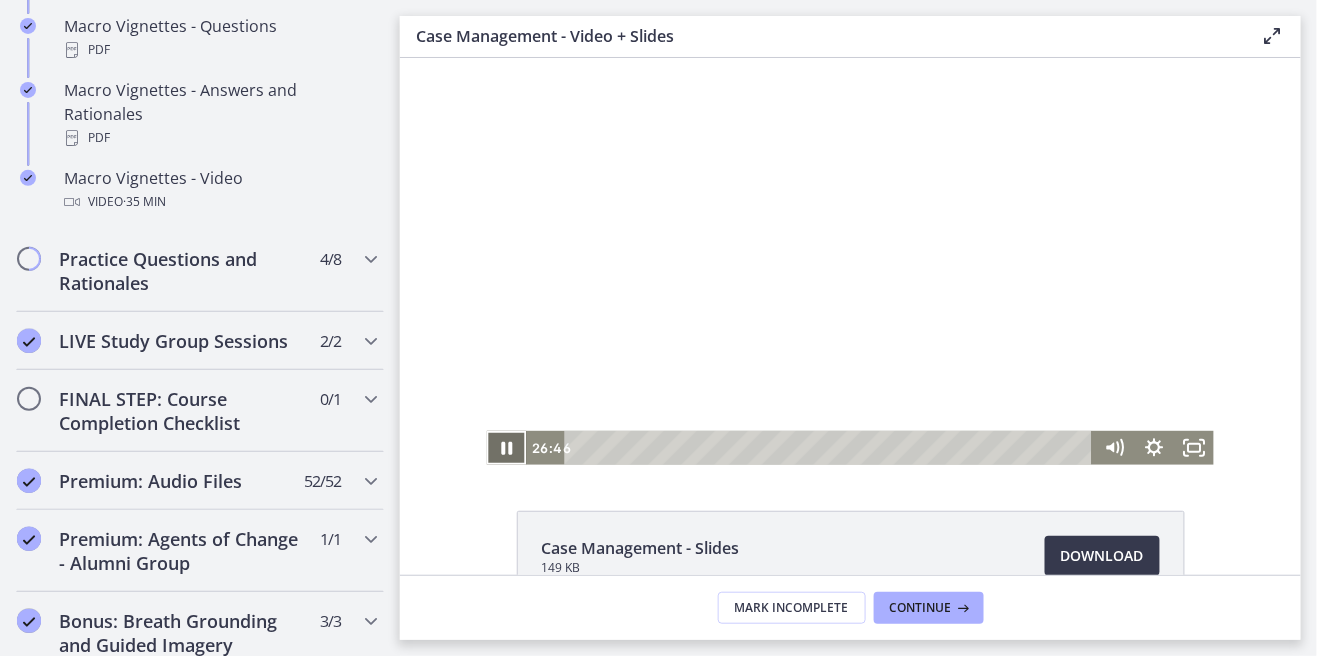 click on "Case Management - Slides
149 KB
Download
Opens in a new window" 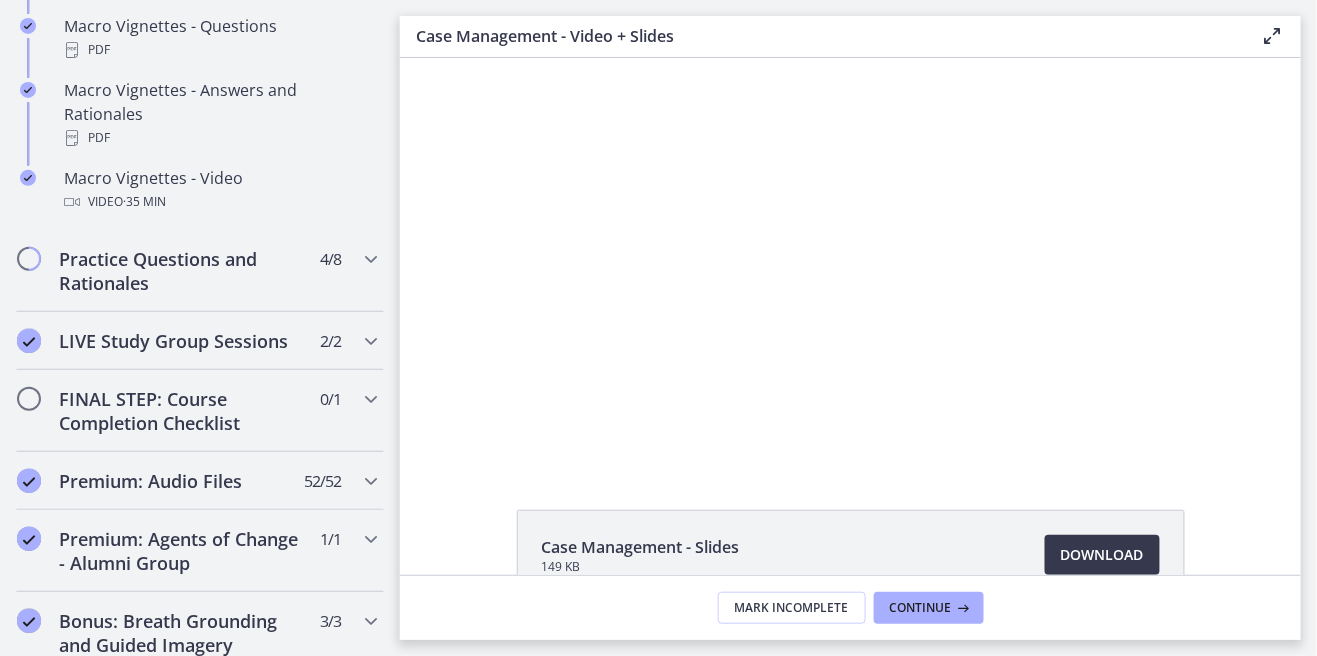 scroll, scrollTop: 0, scrollLeft: 0, axis: both 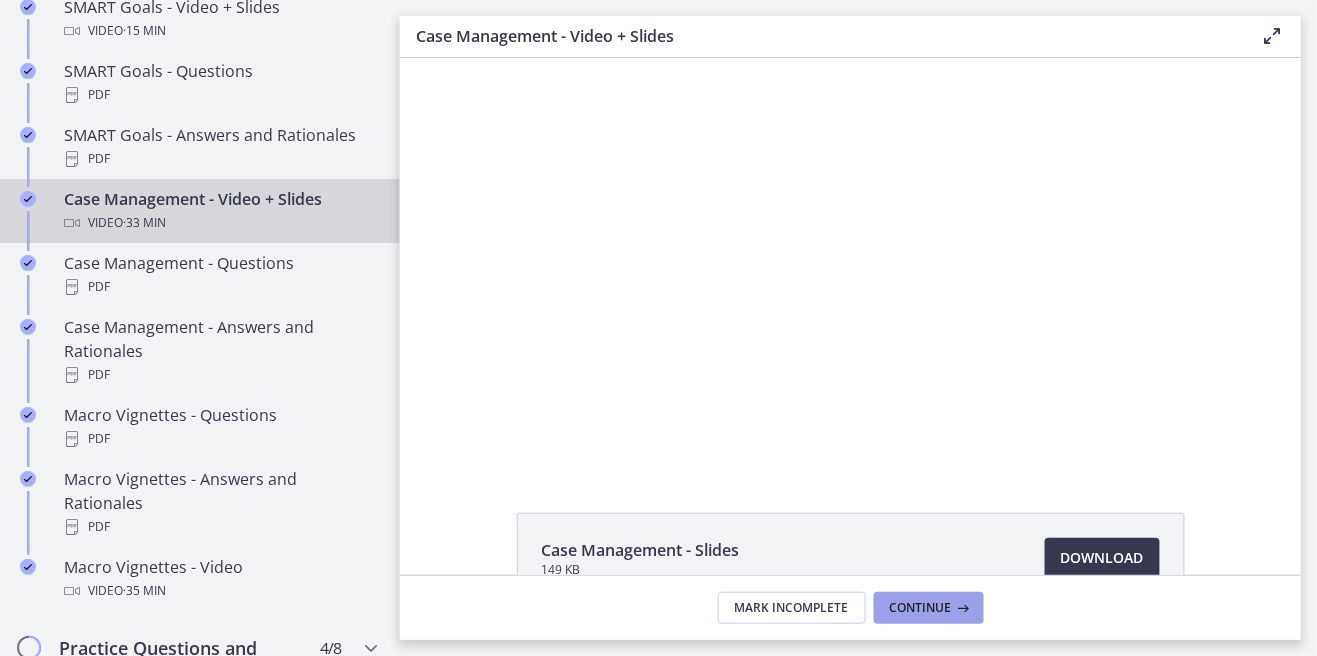click on "Continue" at bounding box center (921, 608) 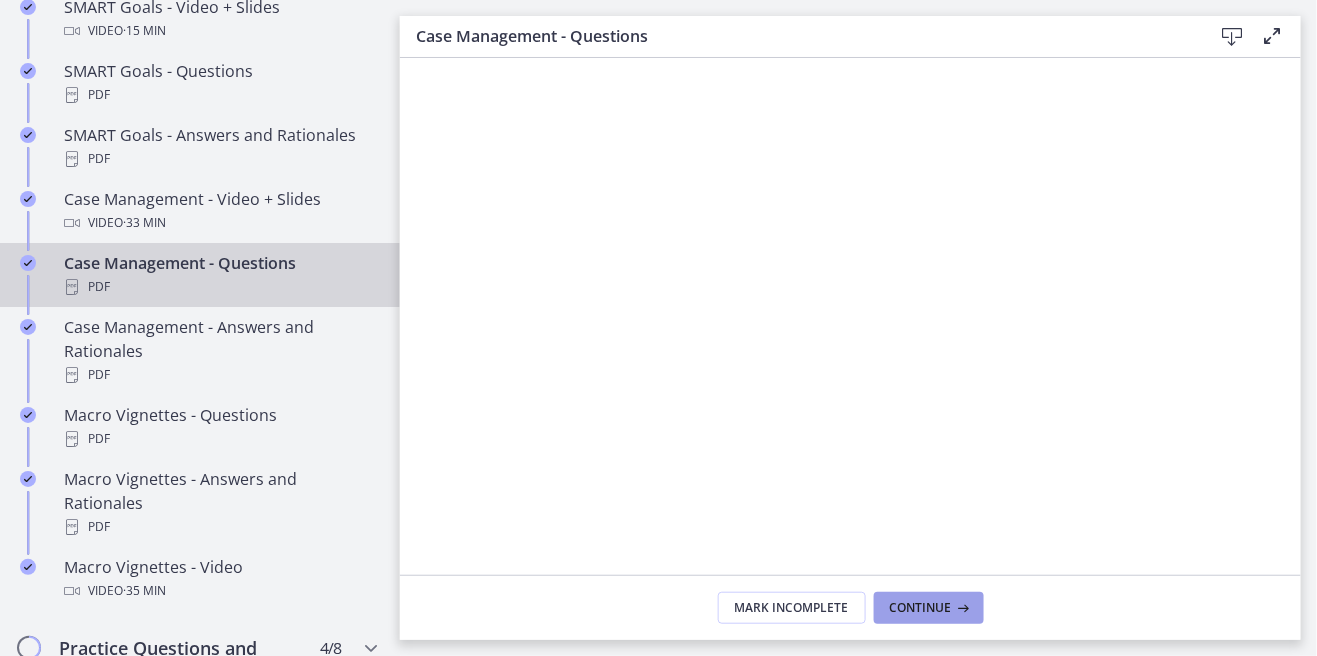 click on "Continue" at bounding box center [921, 608] 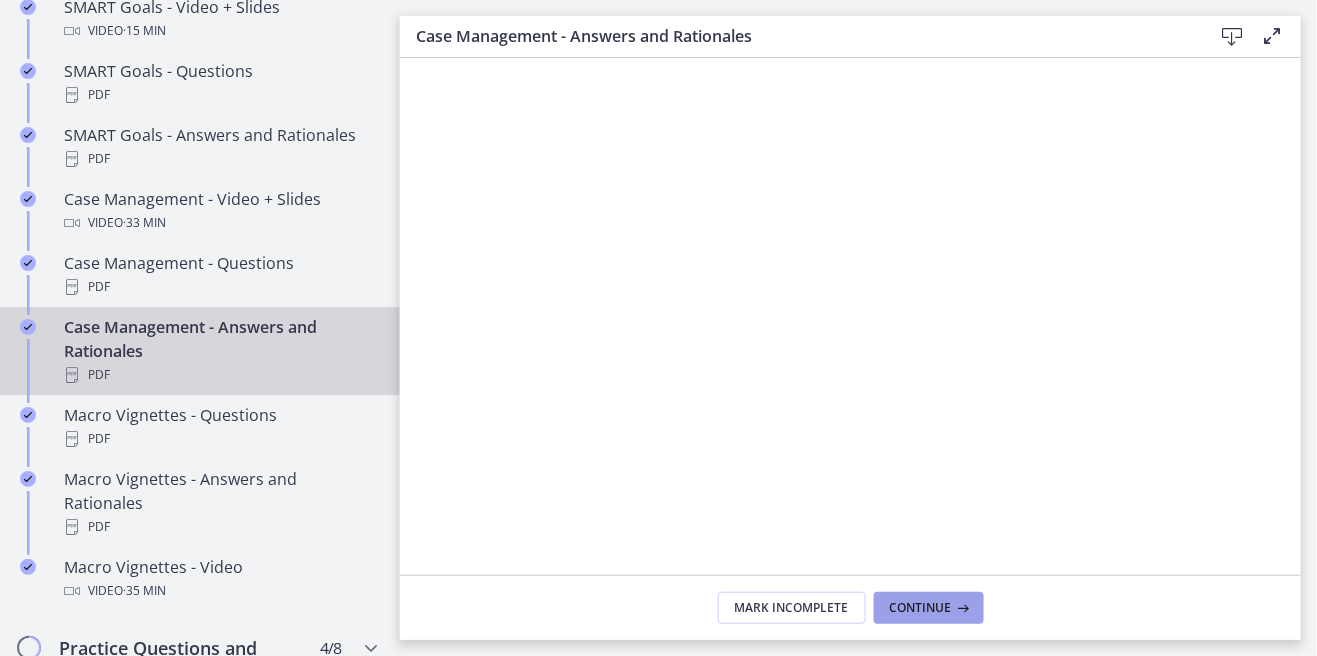 click on "Continue" at bounding box center (921, 608) 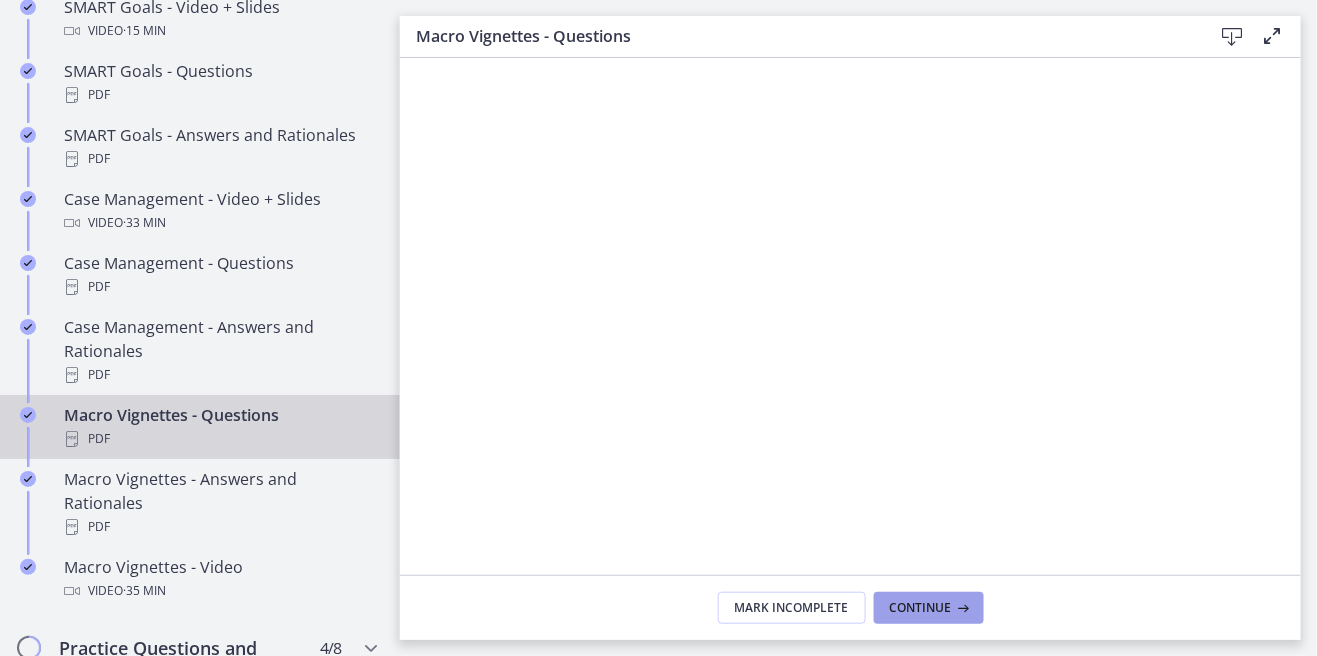 click on "Continue" at bounding box center [929, 608] 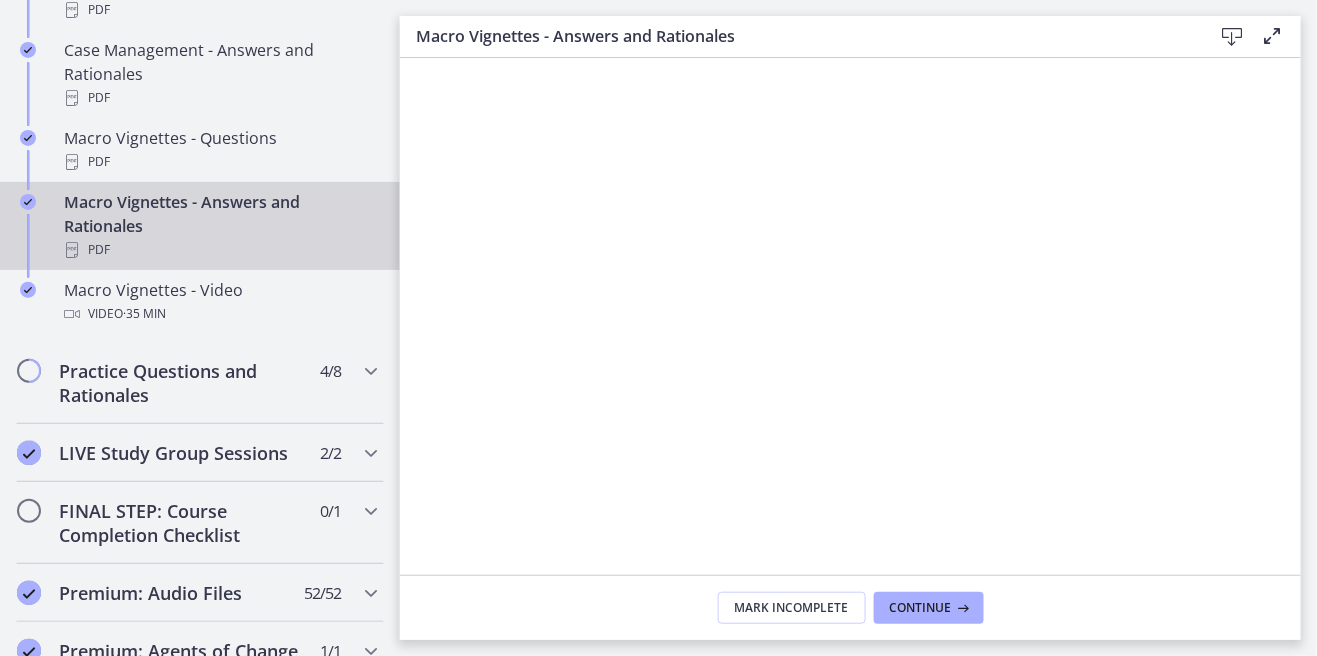 scroll, scrollTop: 2053, scrollLeft: 0, axis: vertical 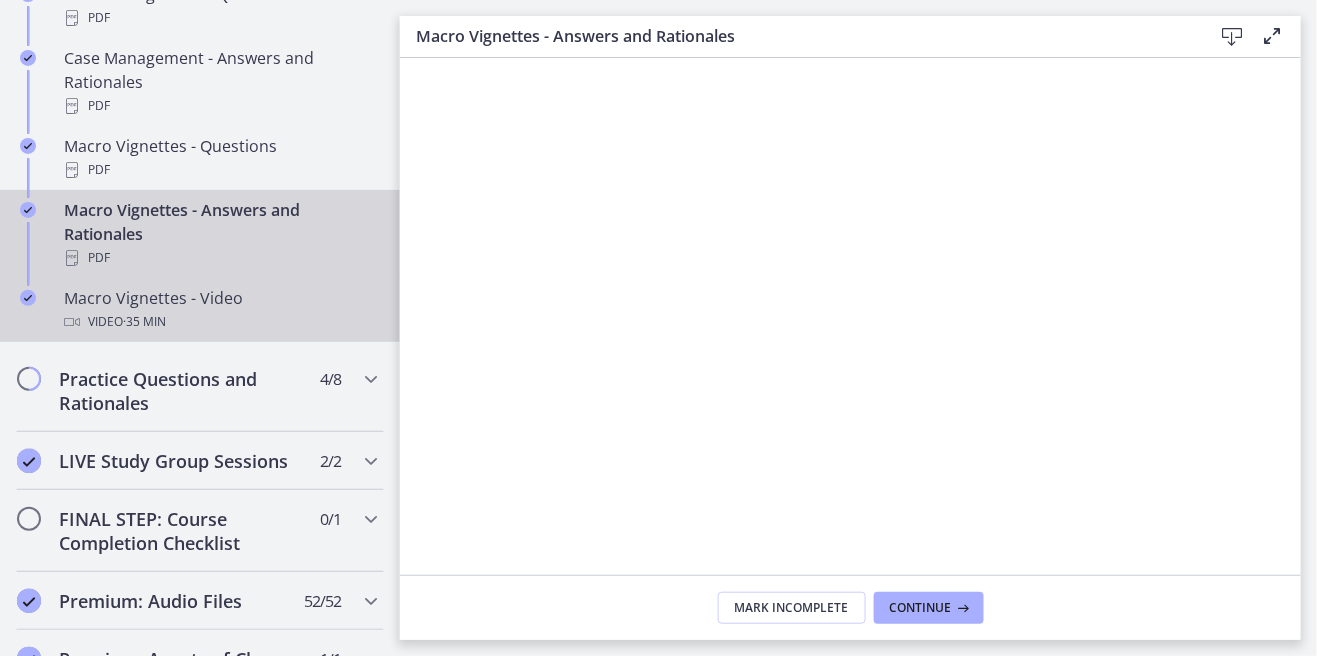 click on "·  35 min" at bounding box center [144, 322] 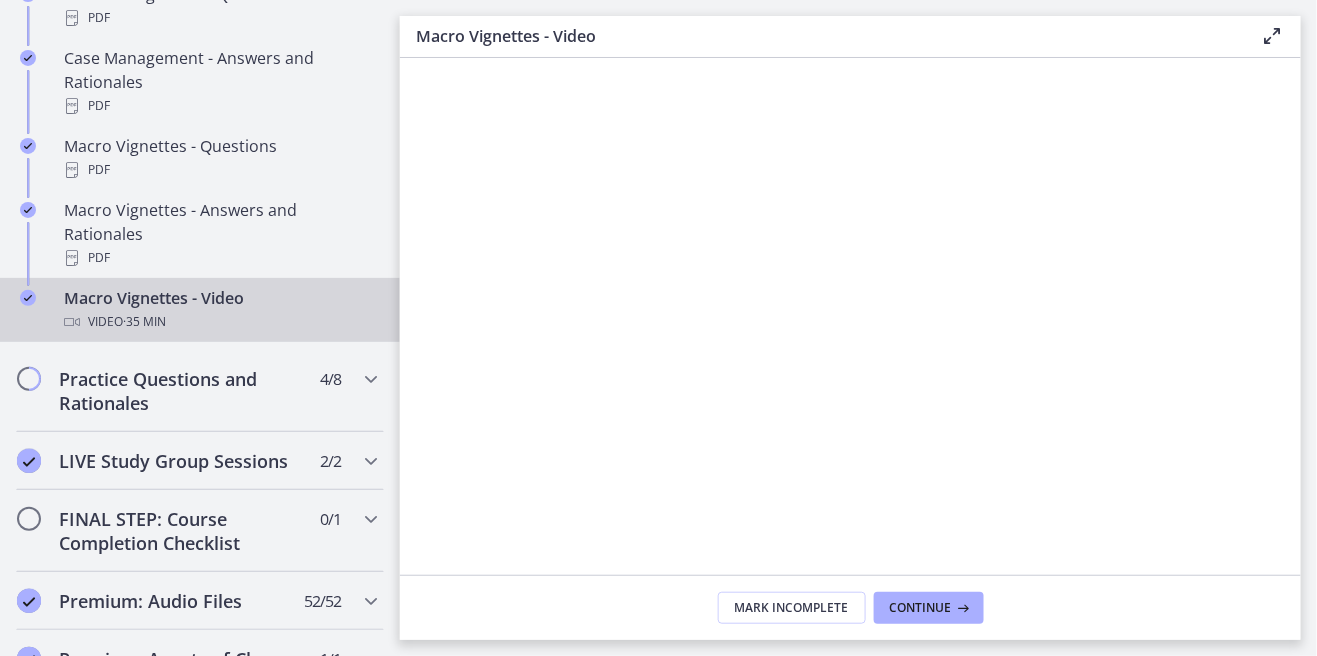 scroll, scrollTop: 0, scrollLeft: 0, axis: both 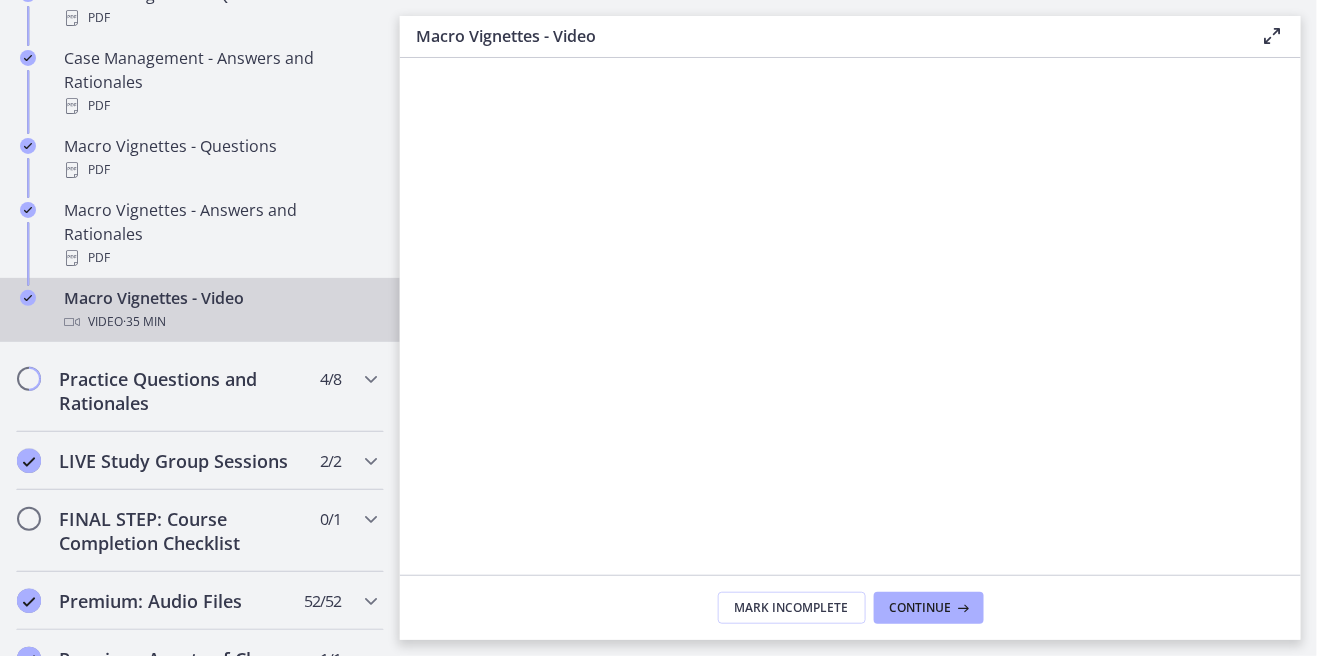 click at bounding box center (850, 312) 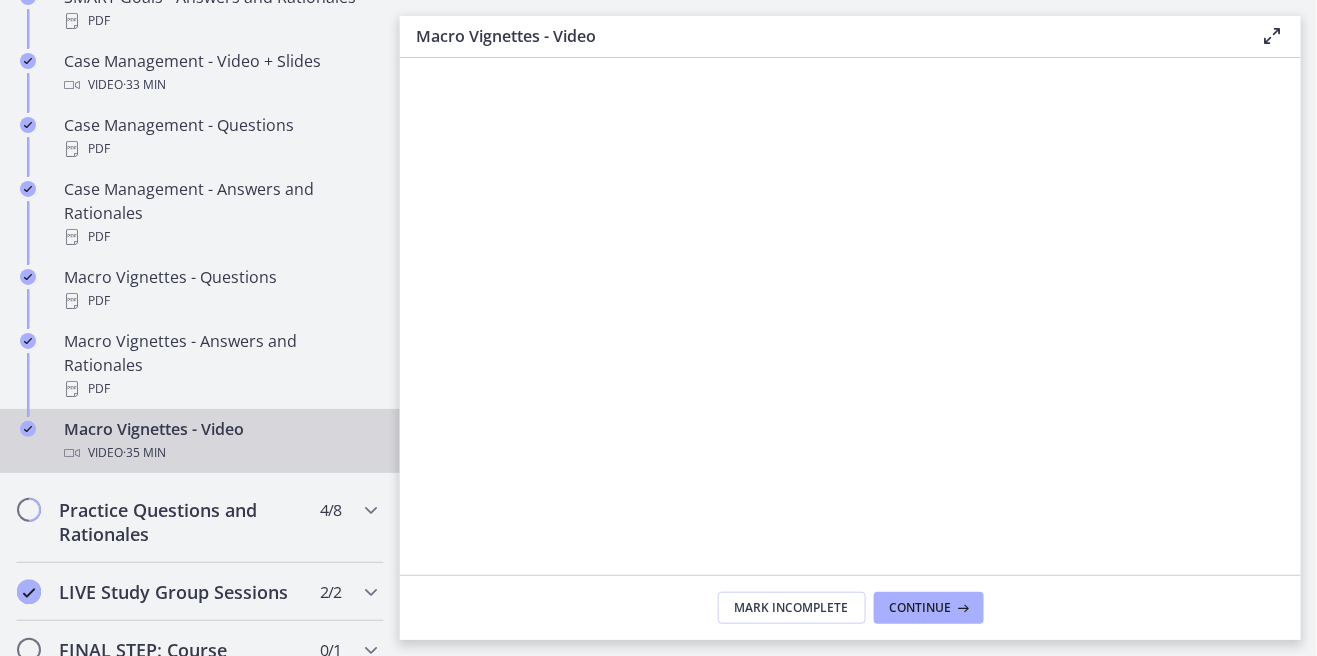 scroll, scrollTop: 1911, scrollLeft: 0, axis: vertical 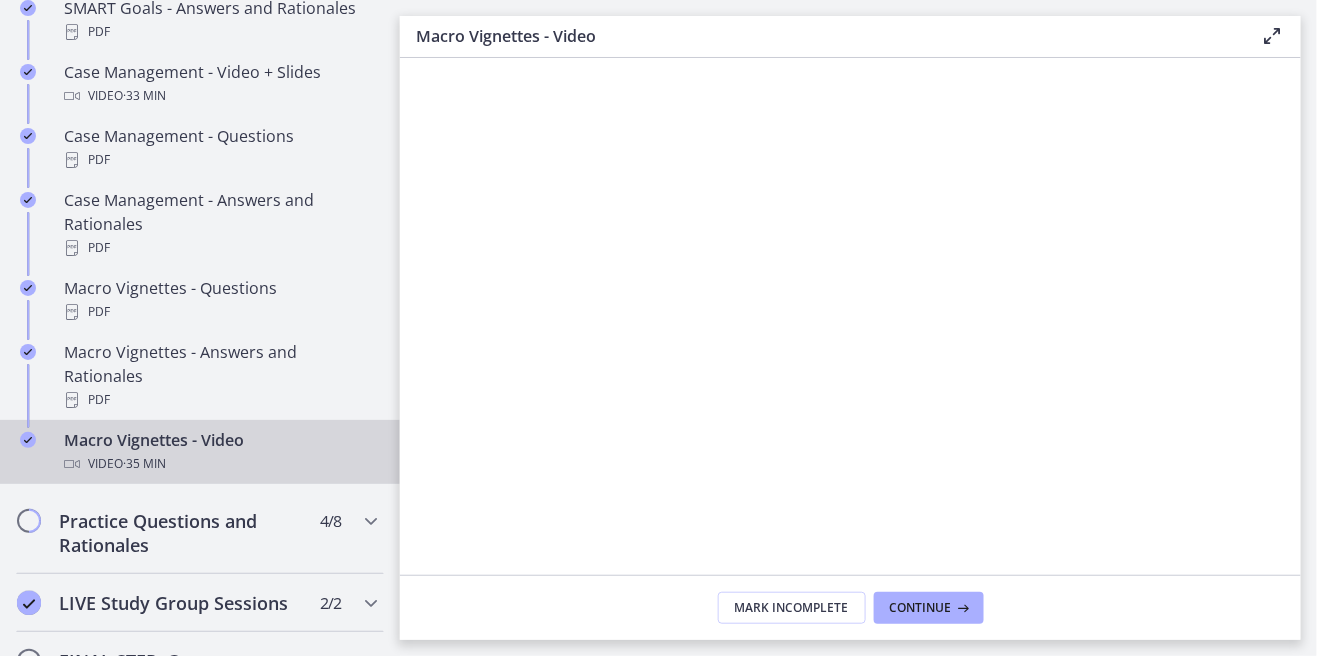 click at bounding box center [850, 312] 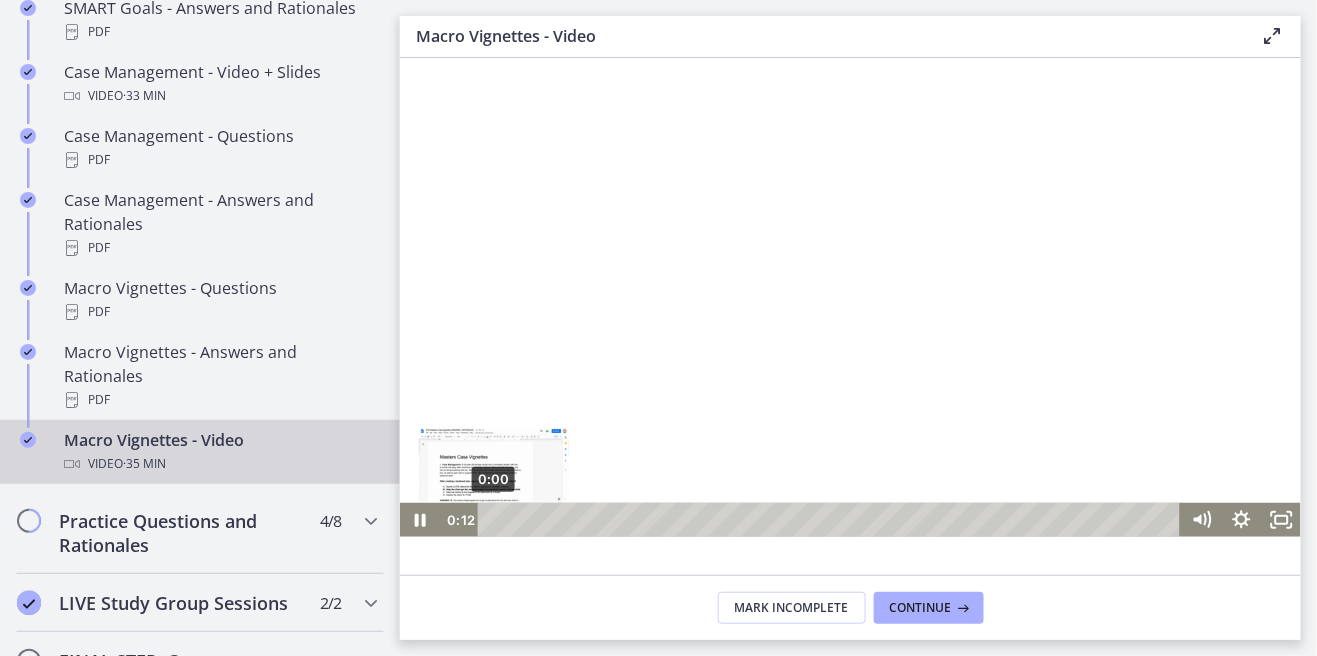 scroll, scrollTop: 0, scrollLeft: 0, axis: both 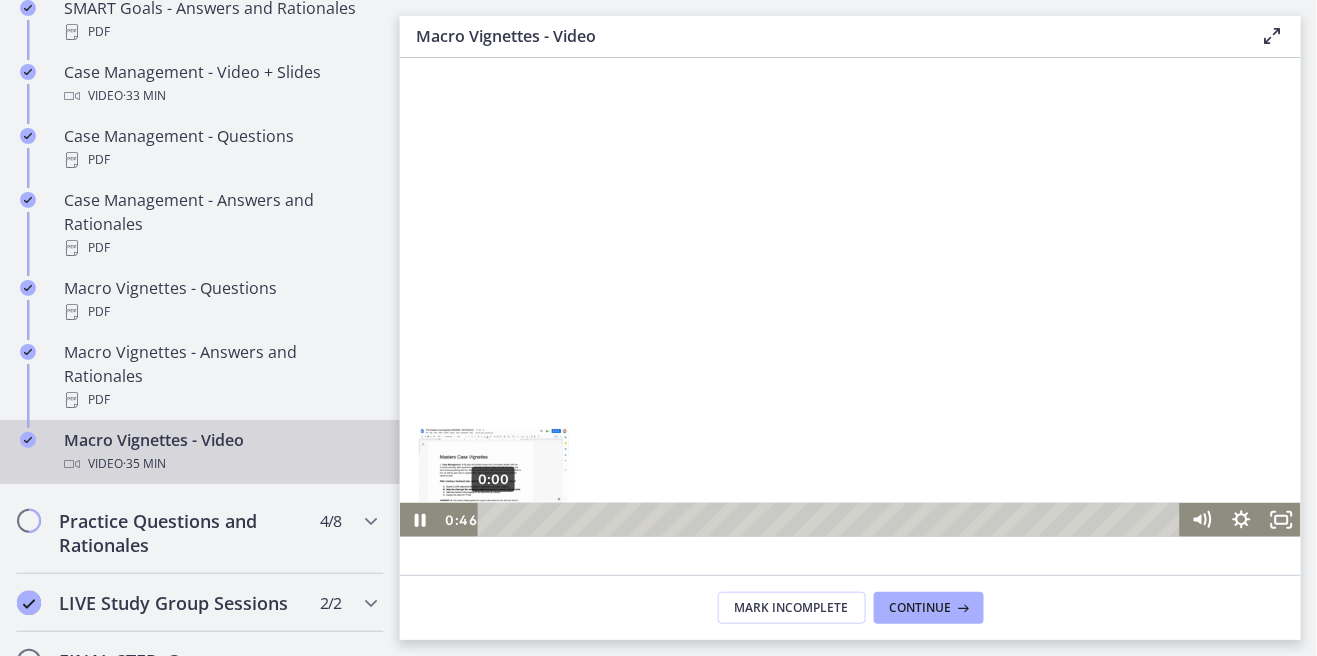 click on "0:00" at bounding box center (831, 519) 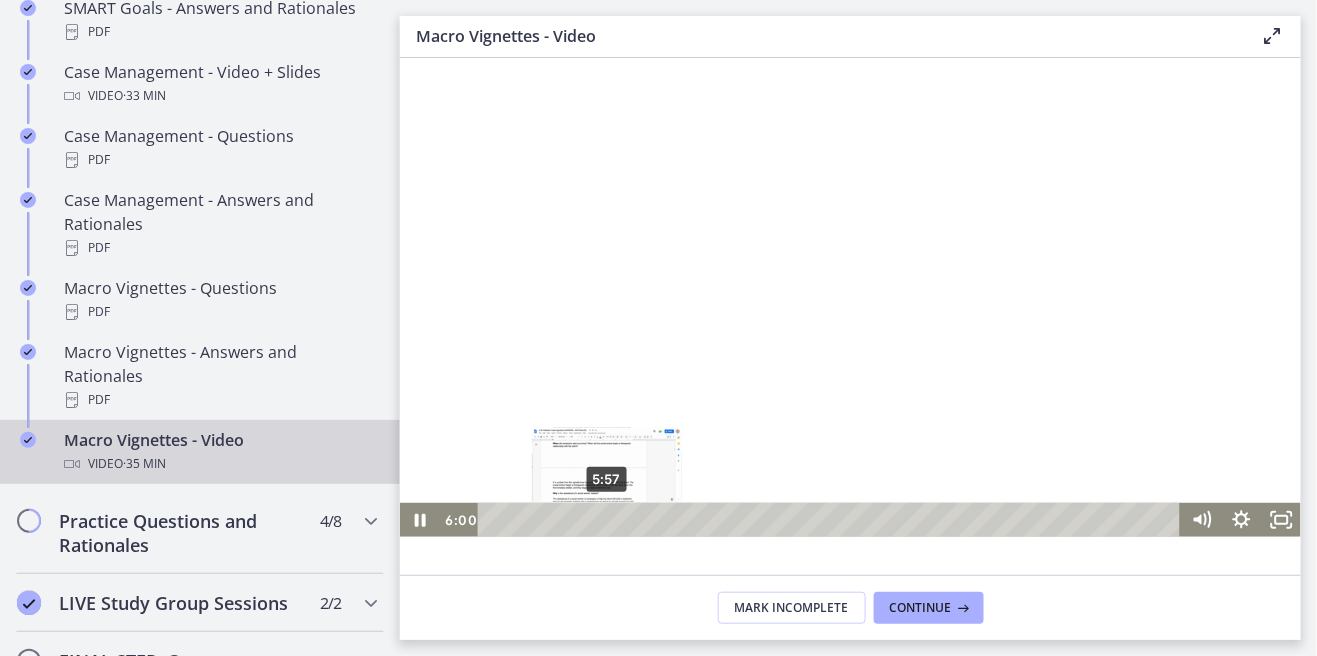scroll, scrollTop: 0, scrollLeft: 0, axis: both 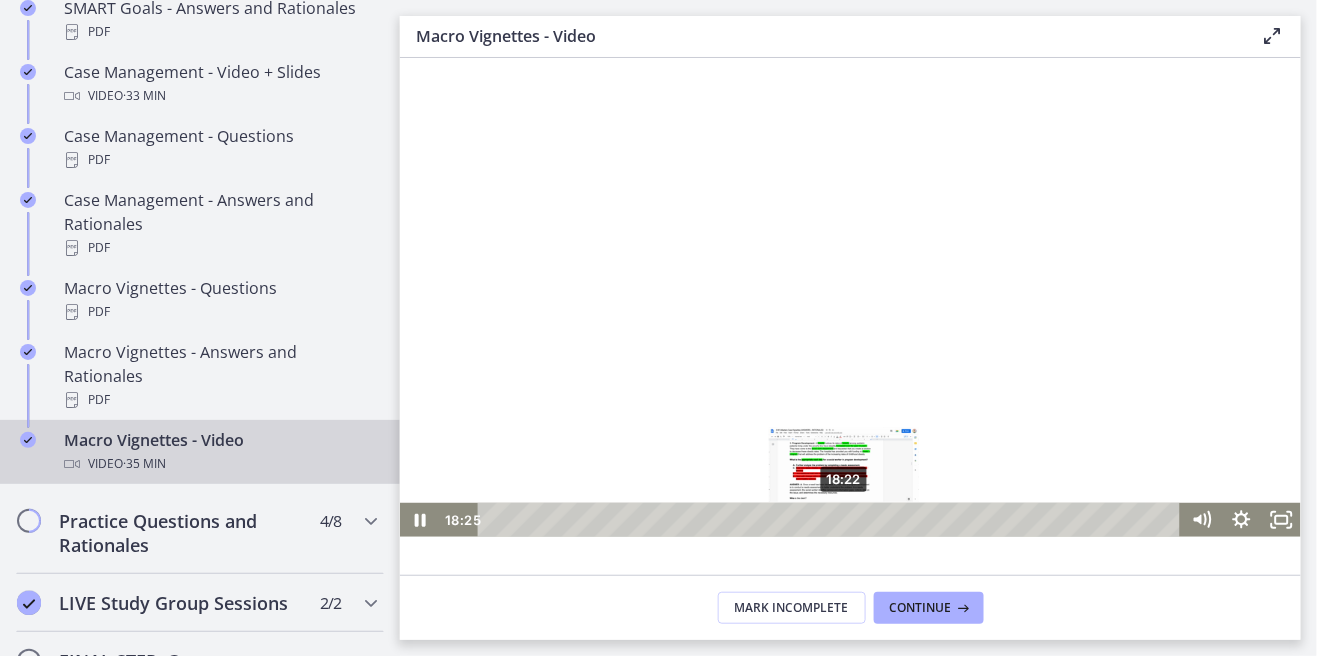 click on "18:22" at bounding box center [831, 519] 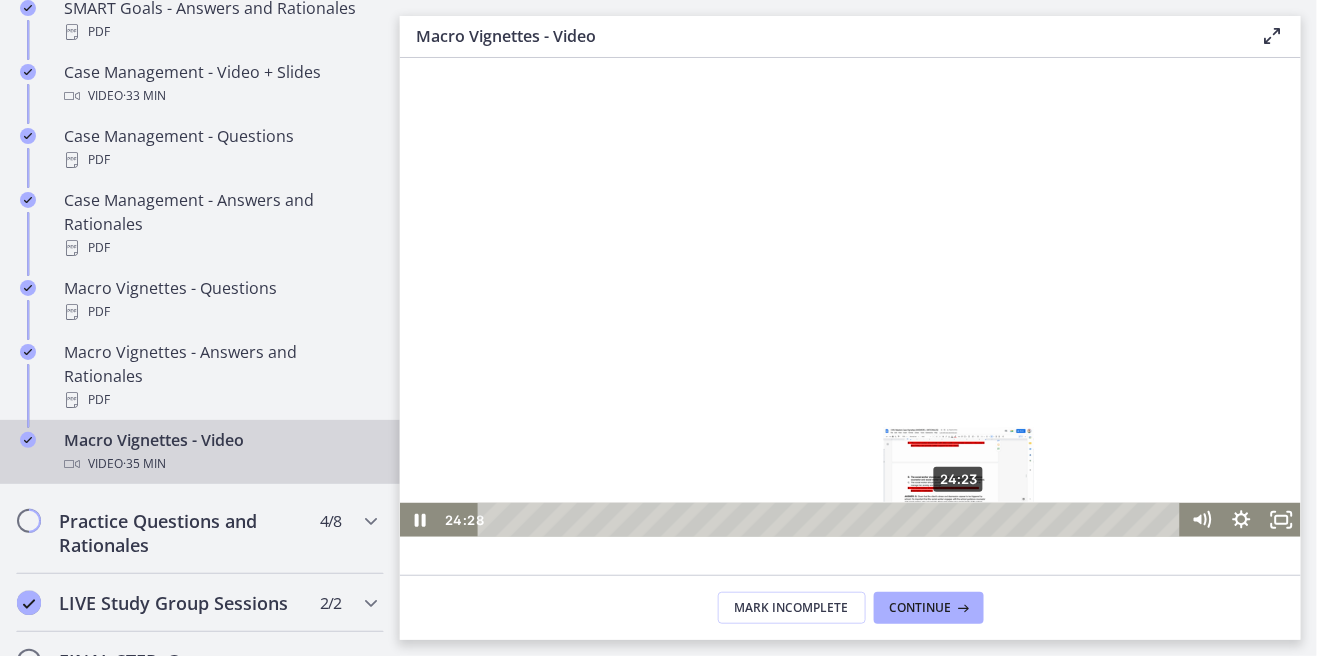 click on "24:23" at bounding box center [831, 519] 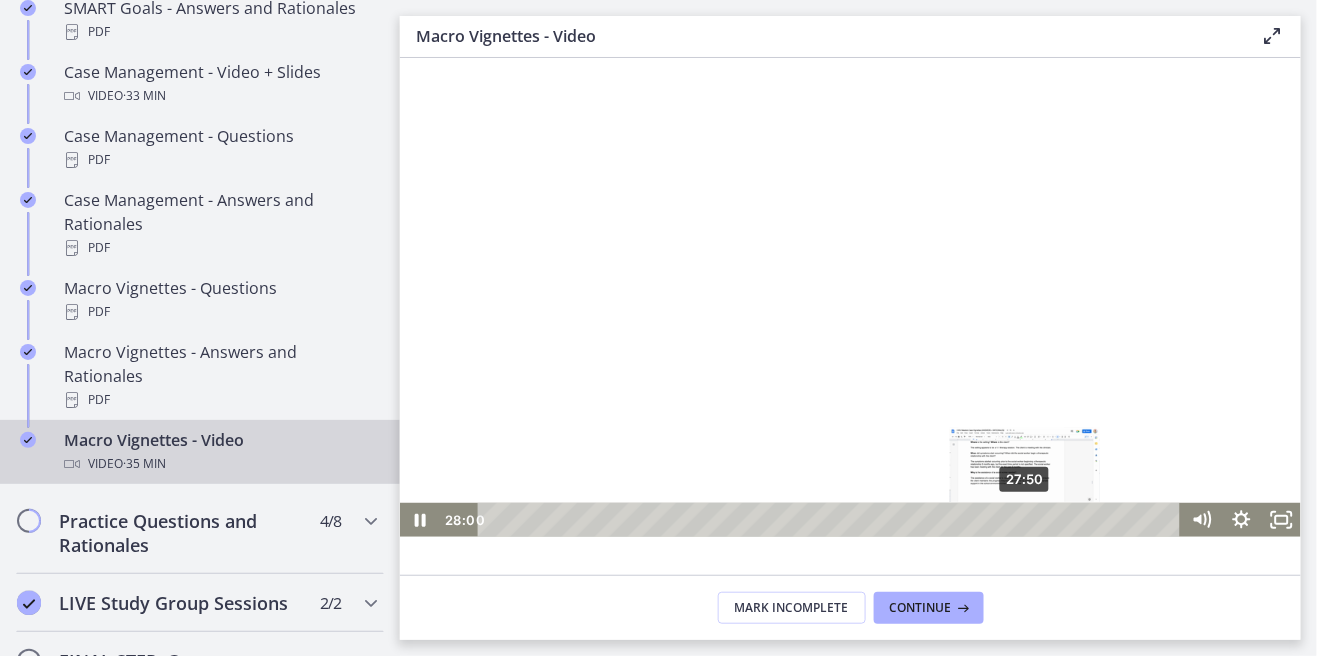 click on "27:50" at bounding box center (831, 519) 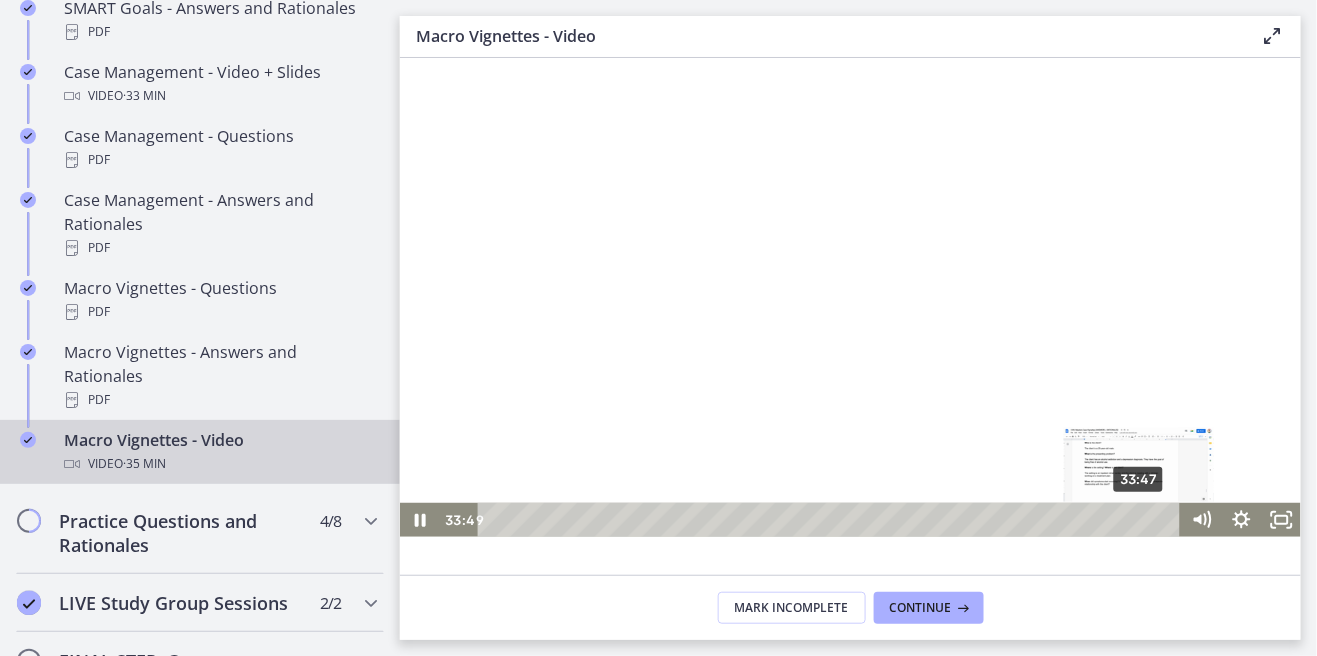 click on "33:47" at bounding box center (831, 519) 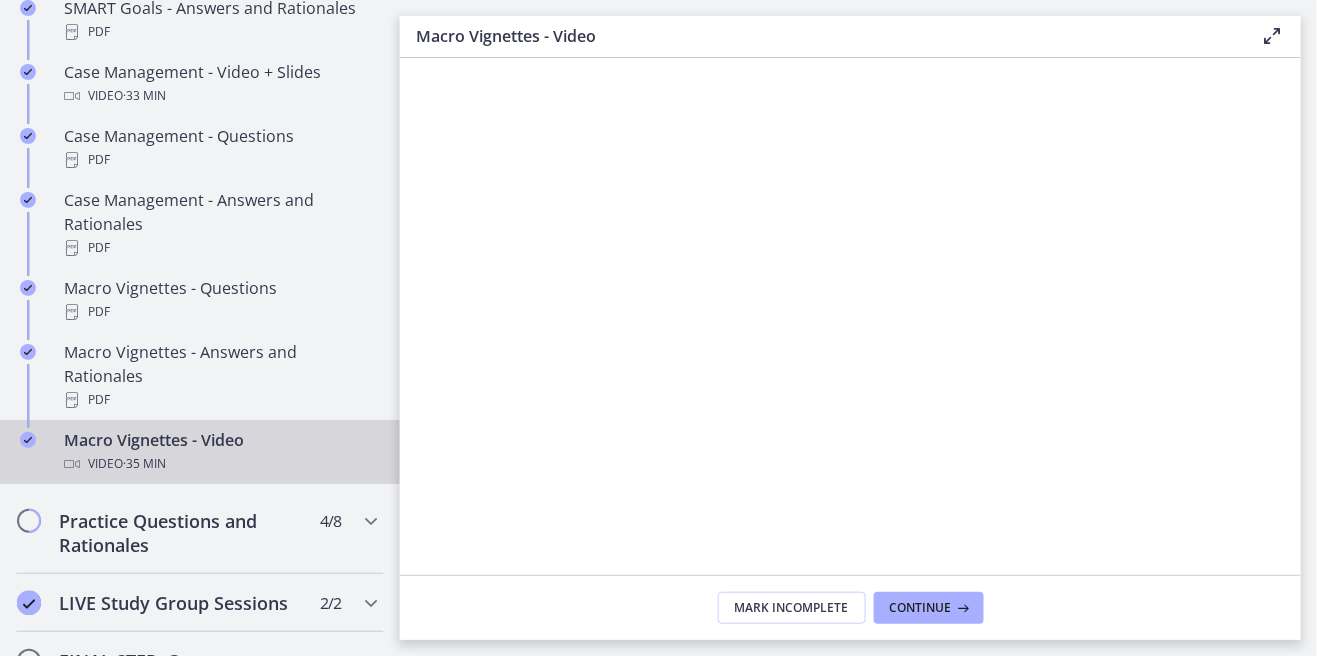 scroll, scrollTop: 0, scrollLeft: 0, axis: both 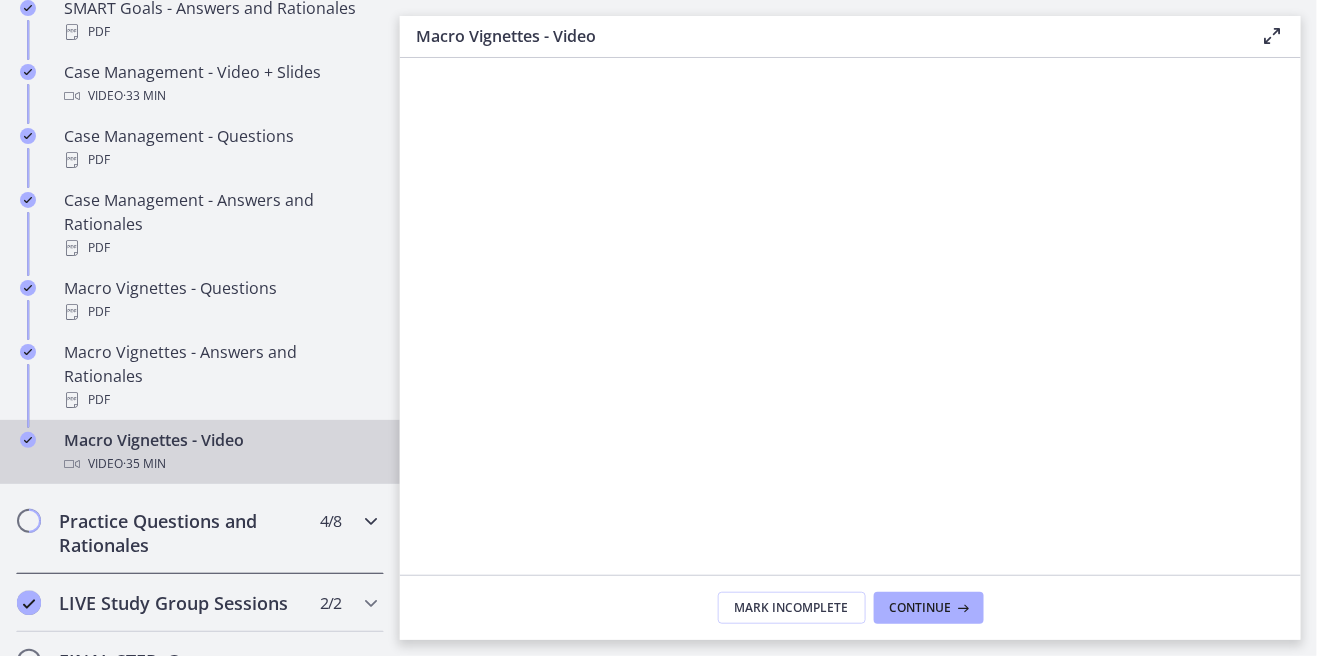 click on "Practice Questions and Rationales" at bounding box center (181, 533) 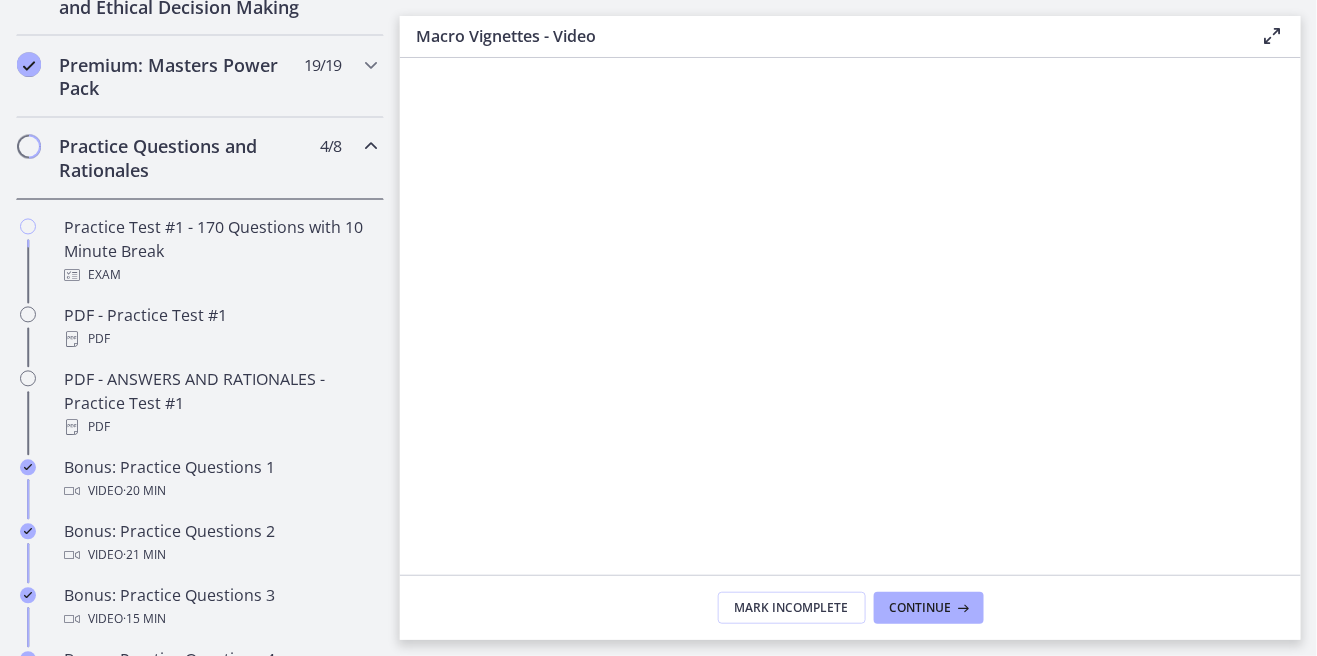 scroll, scrollTop: 934, scrollLeft: 0, axis: vertical 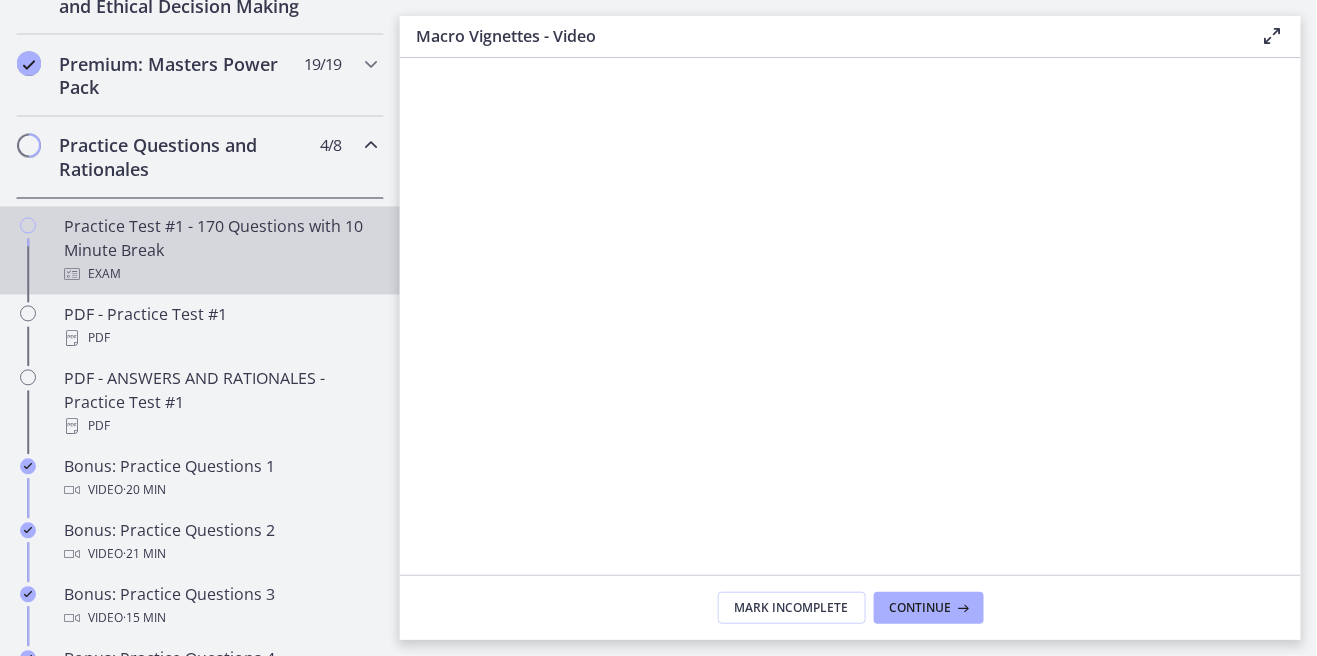 click at bounding box center (28, 259) 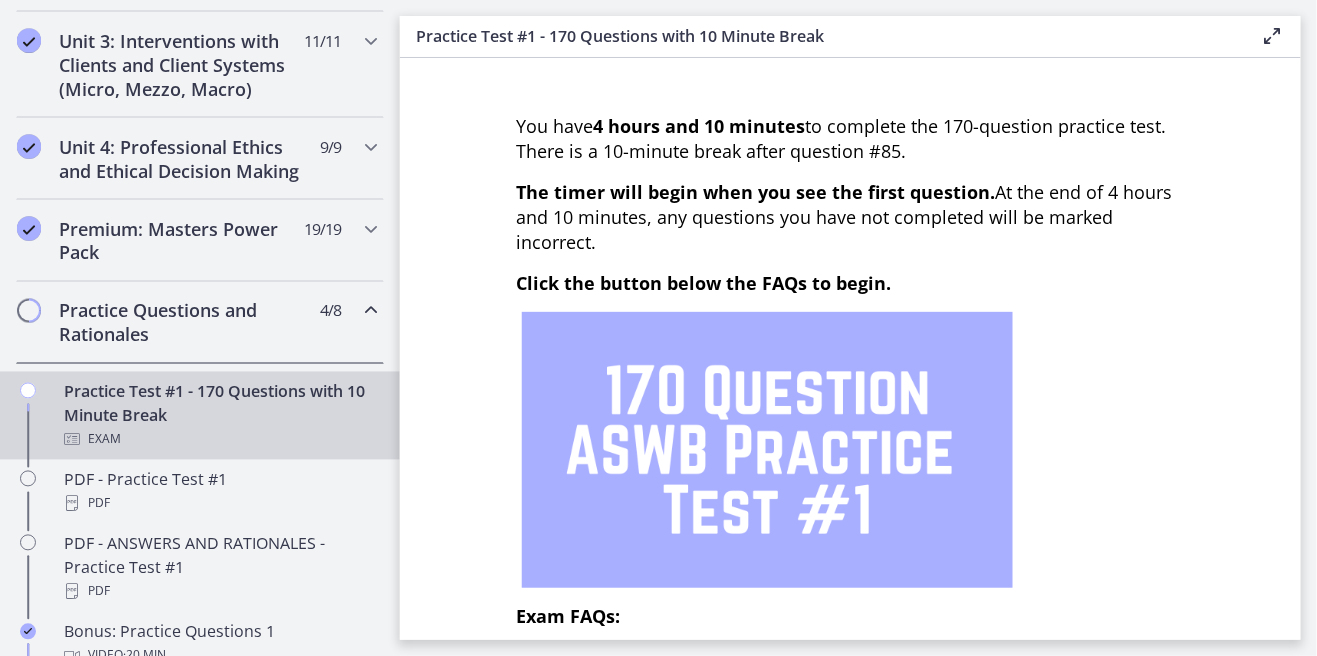 scroll, scrollTop: 768, scrollLeft: 0, axis: vertical 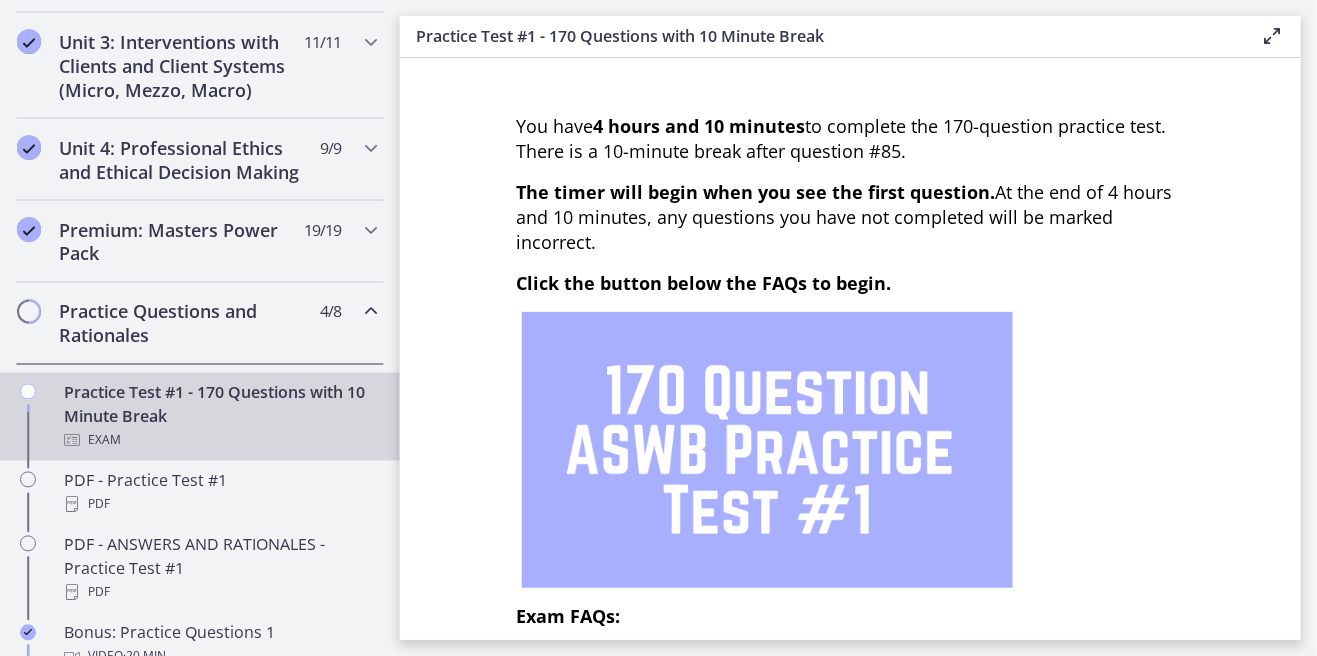 click on "Practice Questions and Rationales" at bounding box center [181, 324] 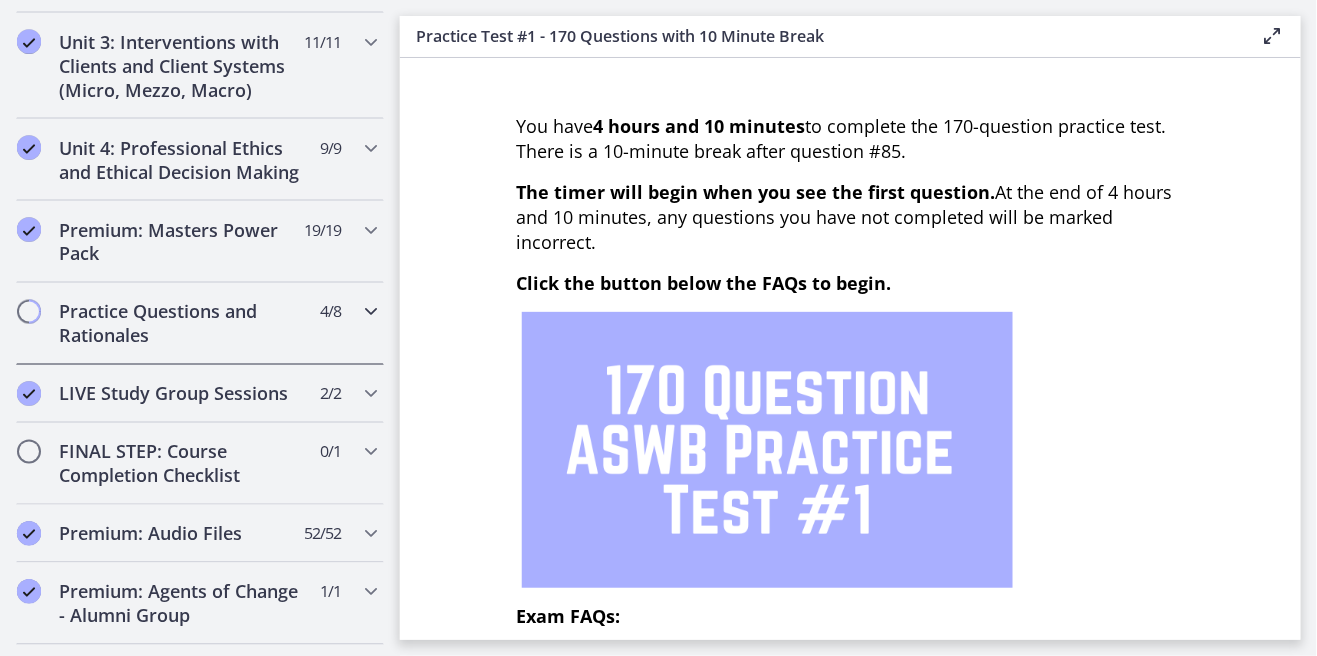 click at bounding box center [371, 312] 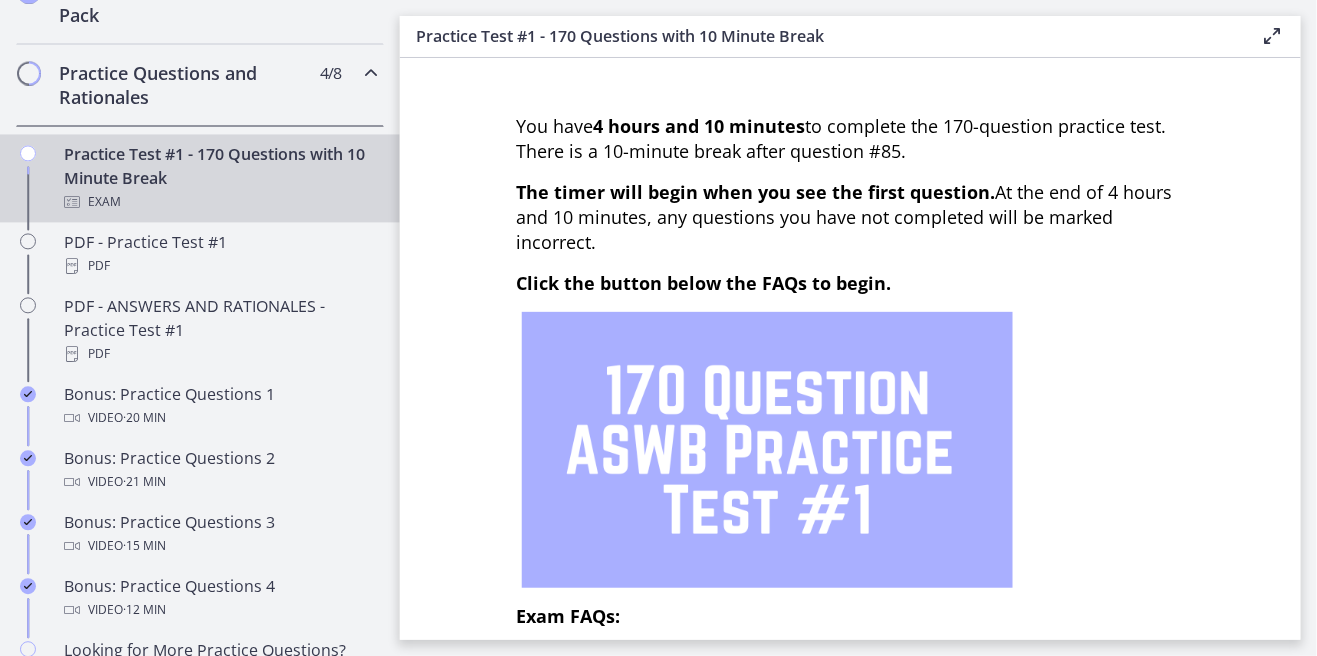 scroll, scrollTop: 1011, scrollLeft: 0, axis: vertical 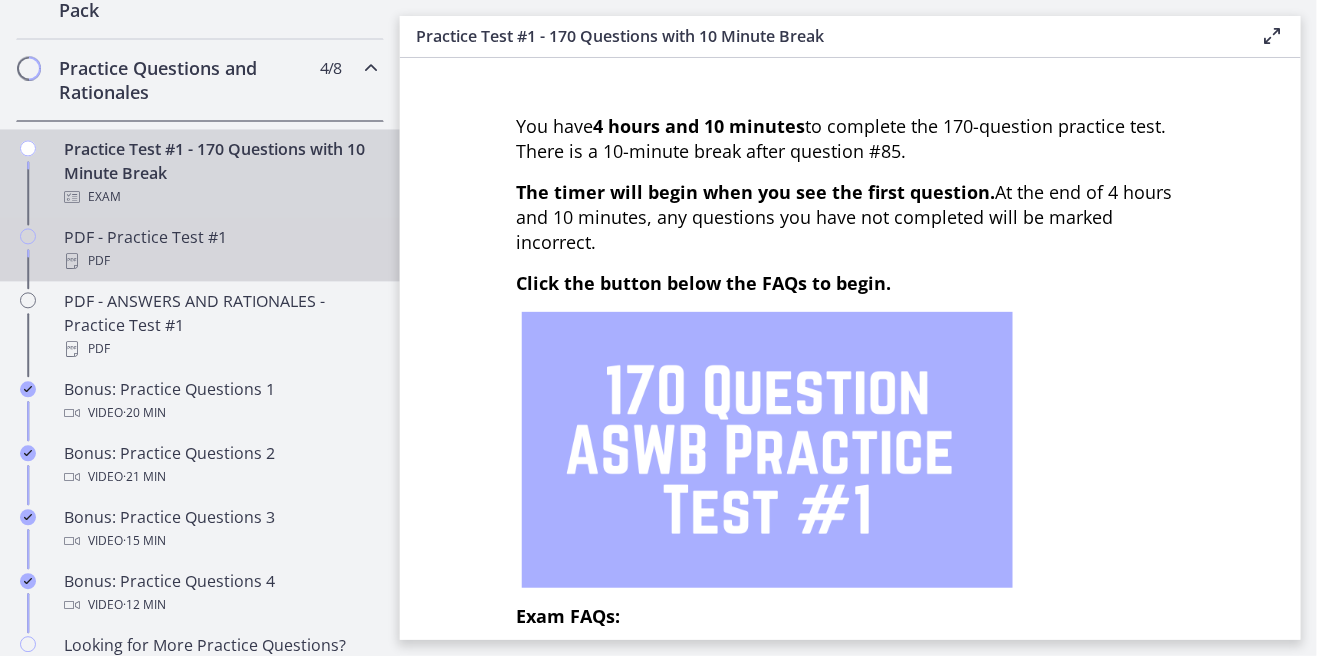 click on "PDF" at bounding box center (220, 262) 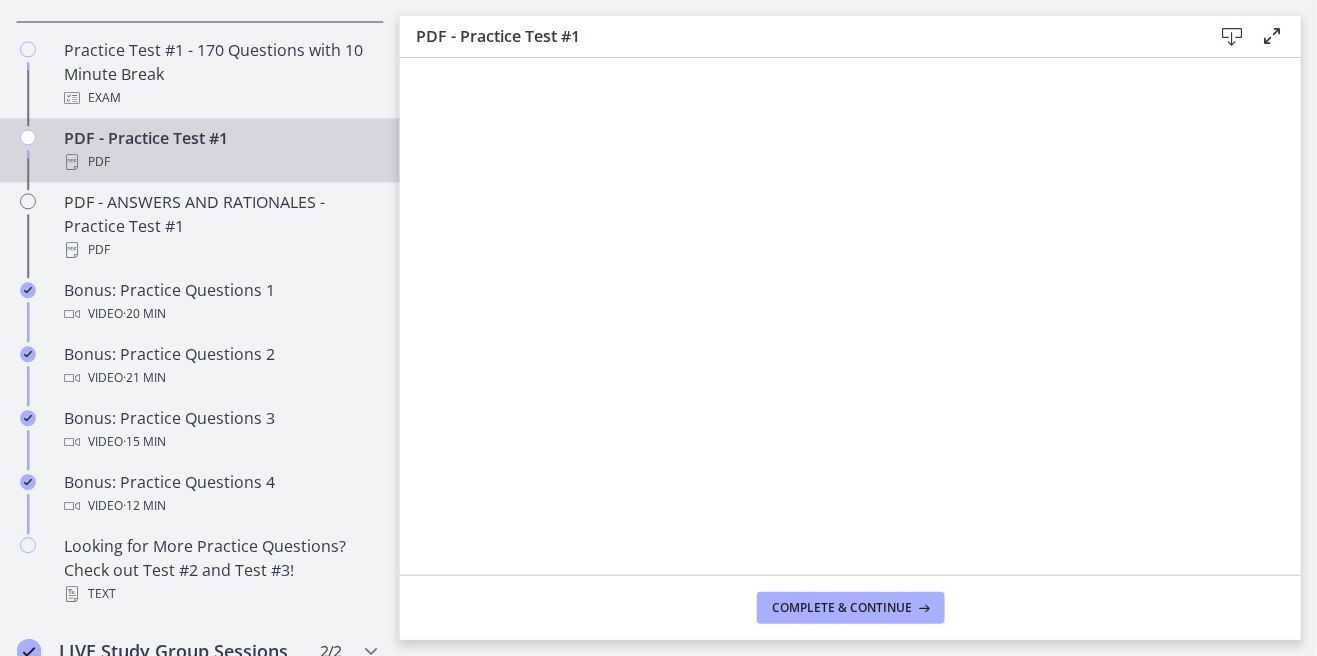 scroll, scrollTop: 1118, scrollLeft: 0, axis: vertical 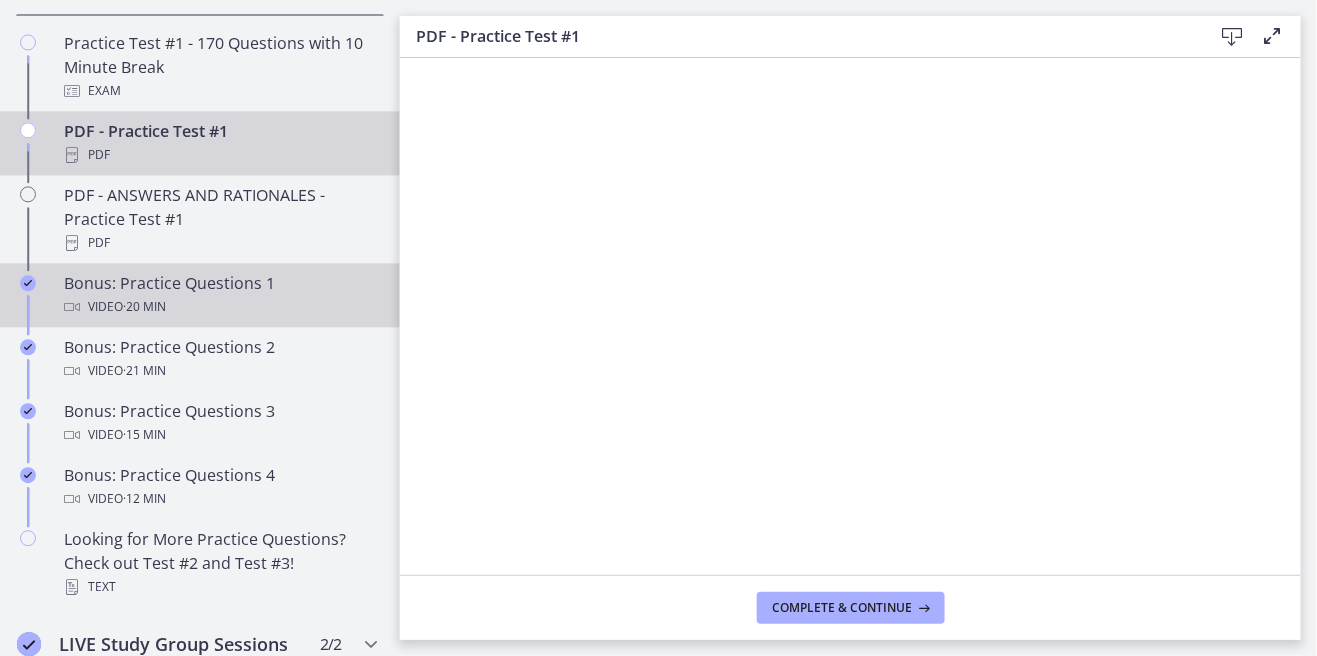 click on "Video
·  20 min" at bounding box center (220, 307) 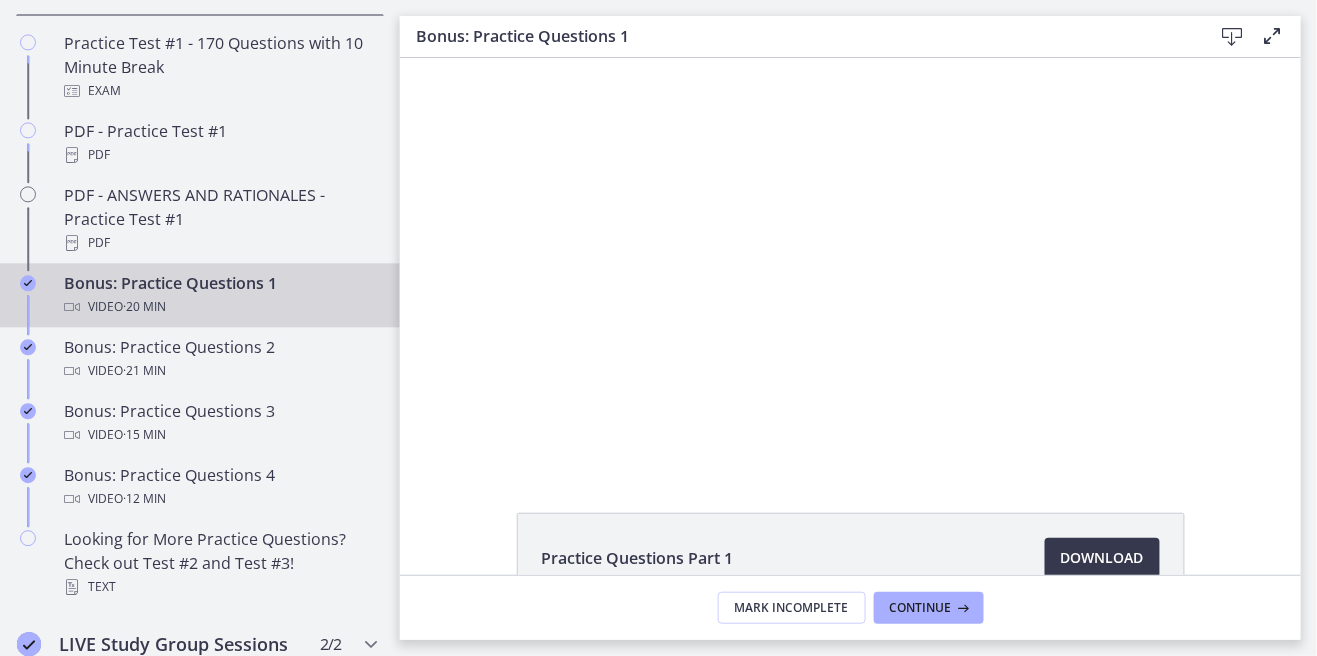 scroll, scrollTop: 0, scrollLeft: 0, axis: both 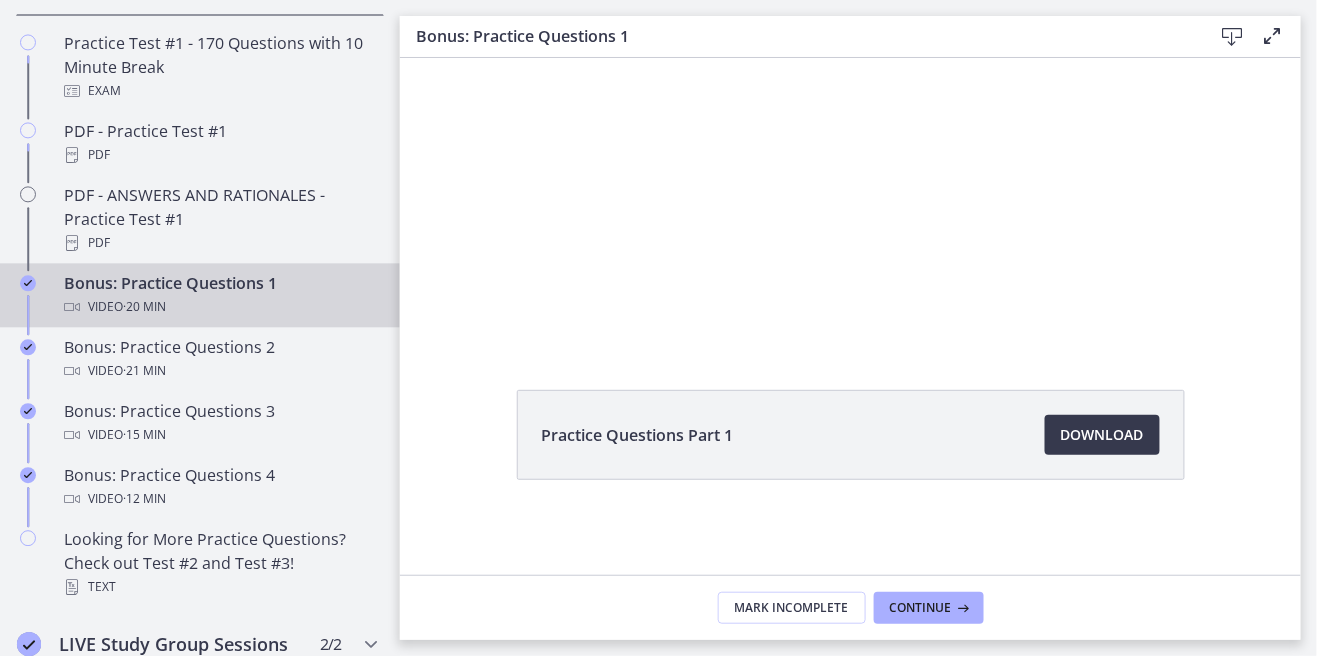 click at bounding box center (849, 140) 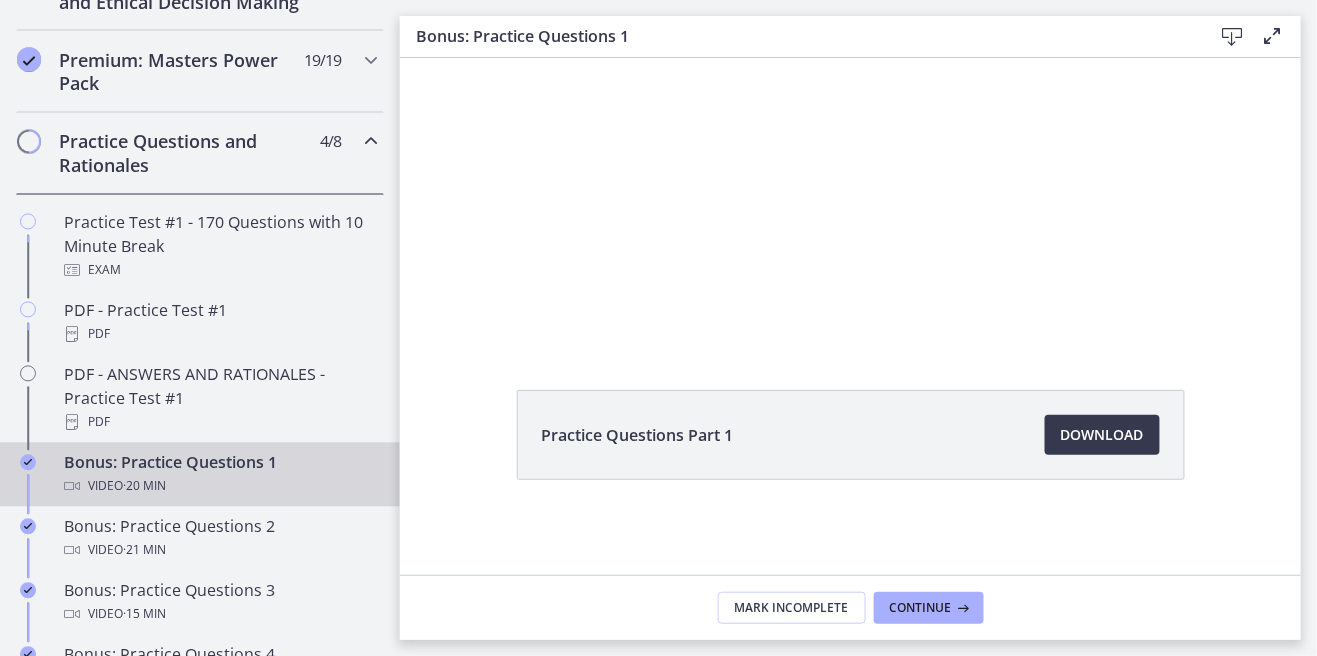 scroll, scrollTop: 936, scrollLeft: 0, axis: vertical 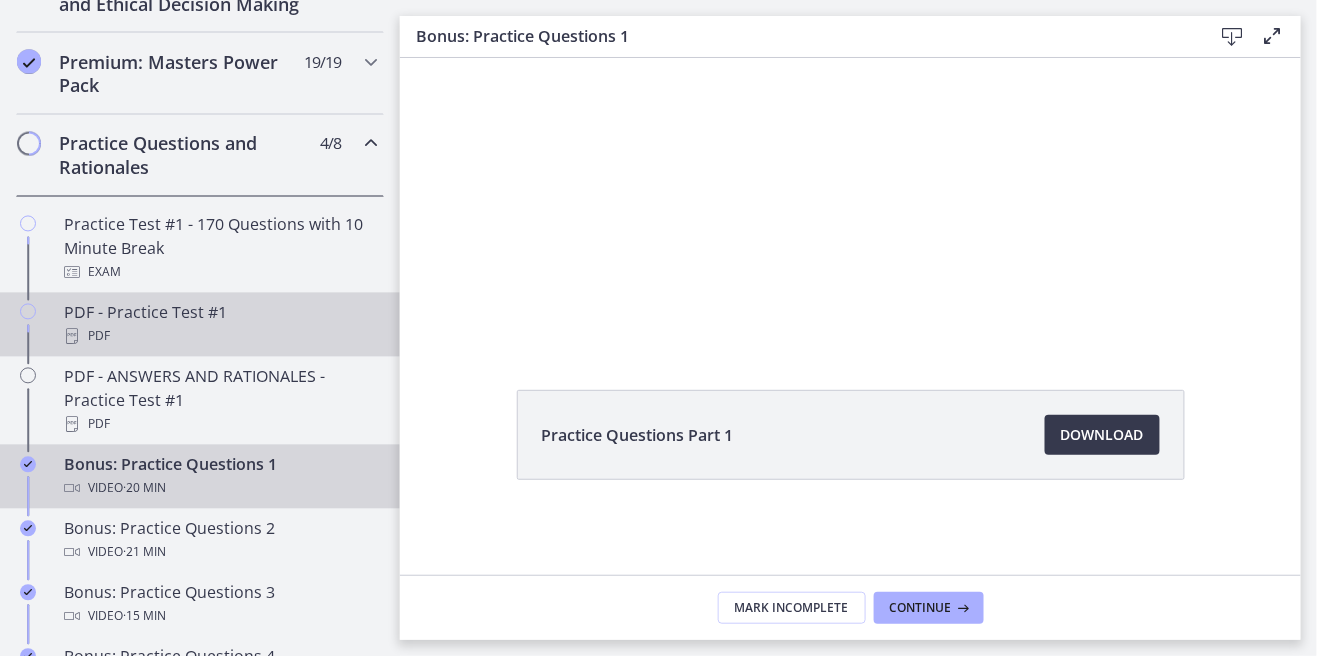 click on "PDF" at bounding box center (220, 337) 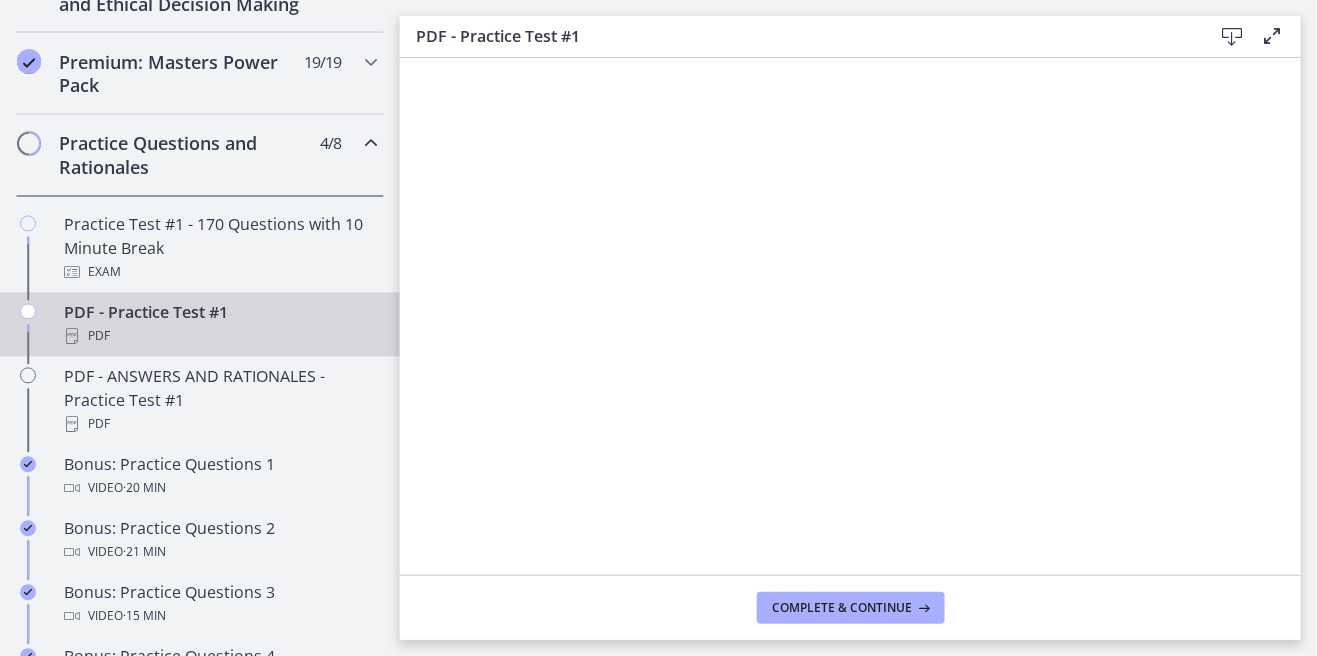 scroll, scrollTop: 0, scrollLeft: 0, axis: both 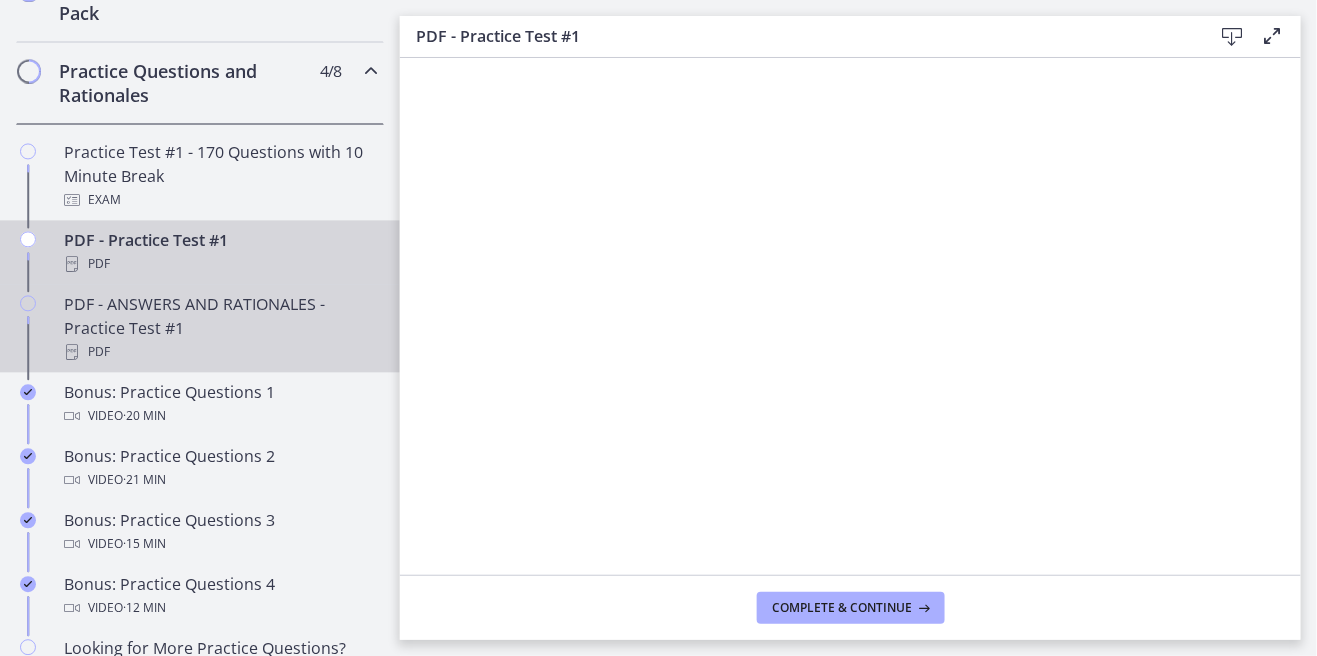 click on "PDF - ANSWERS AND RATIONALES - Practice Test #1
PDF" at bounding box center [220, 329] 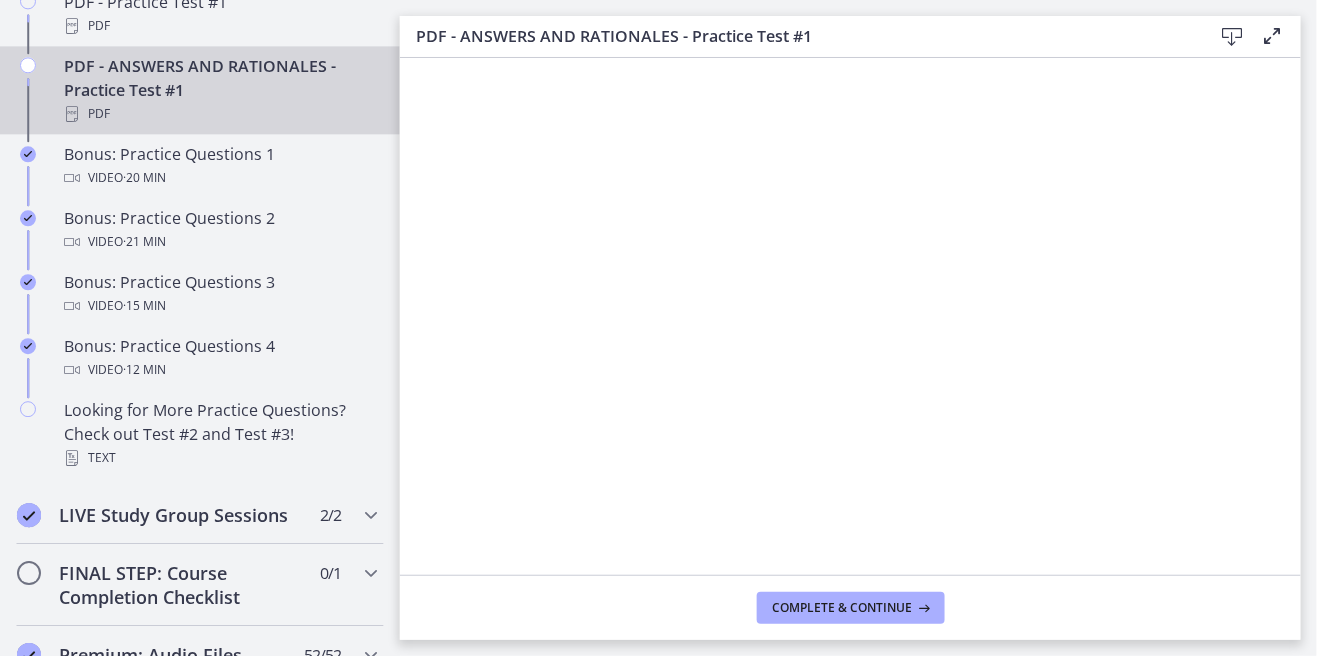 scroll, scrollTop: 1285, scrollLeft: 0, axis: vertical 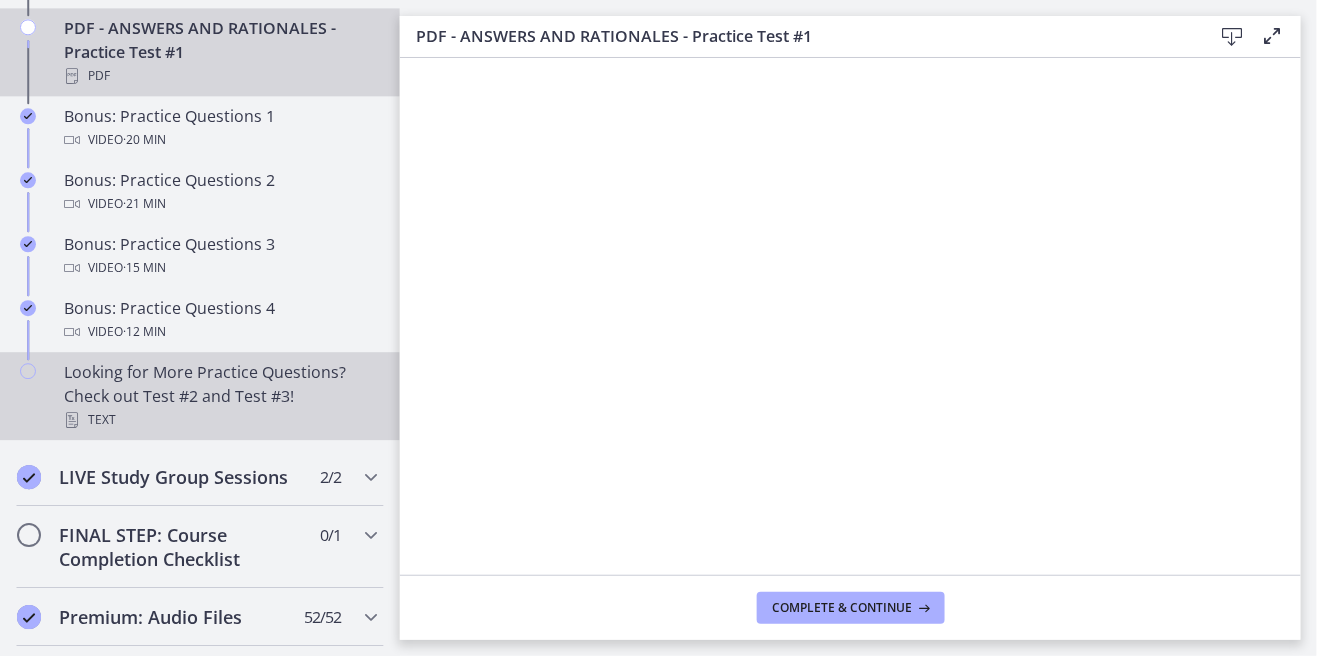 click on "Looking for More Practice Questions? Check out Test #2 and Test #3!
Text" at bounding box center [220, 396] 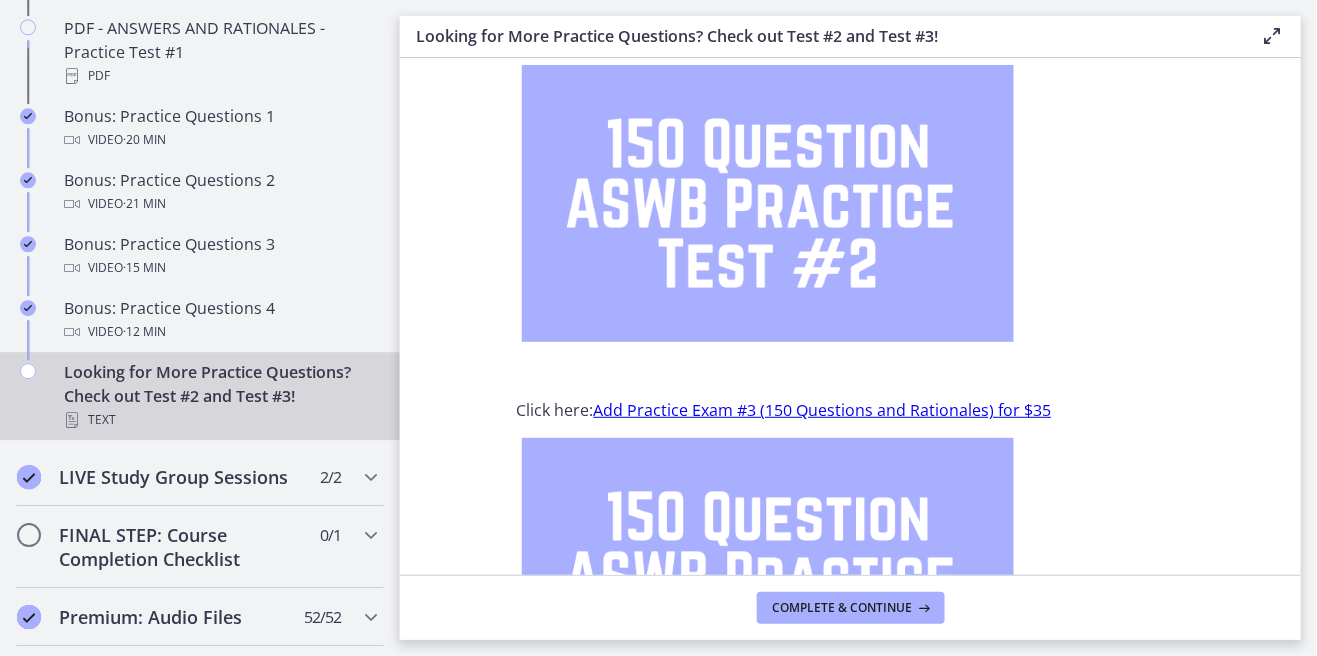 scroll, scrollTop: 0, scrollLeft: 0, axis: both 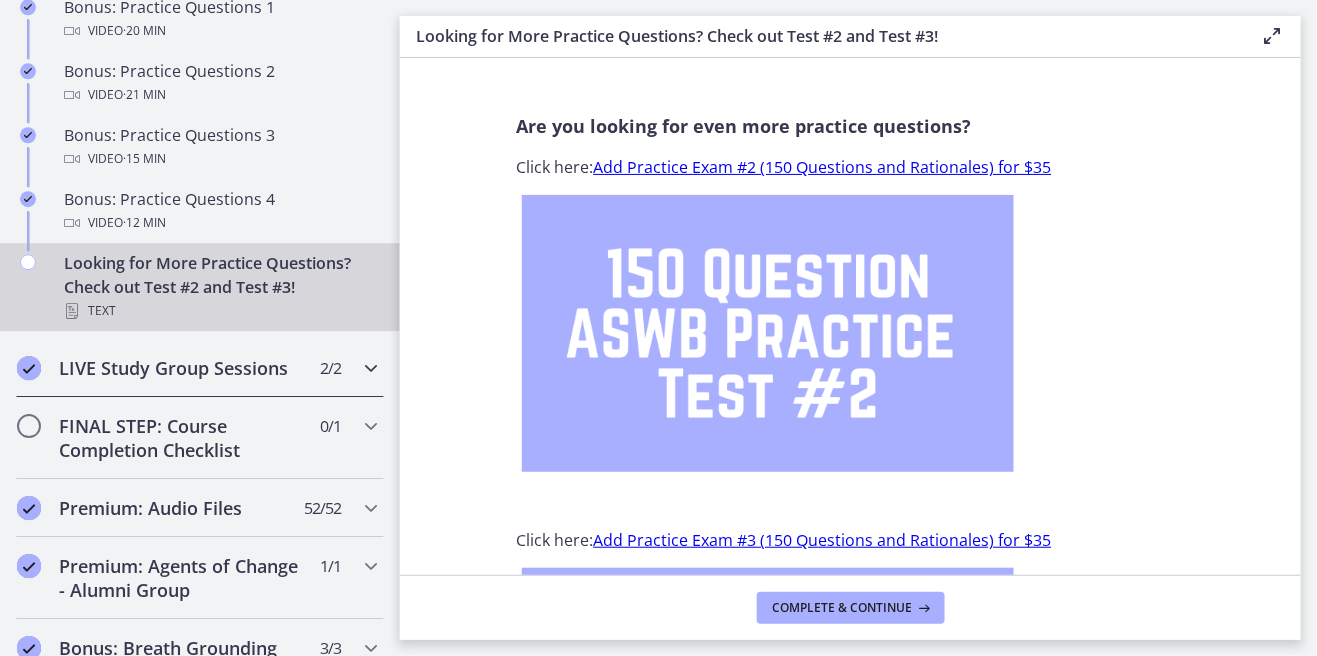 click on "LIVE Study Group Sessions
2  /  2
Completed" at bounding box center [200, 368] 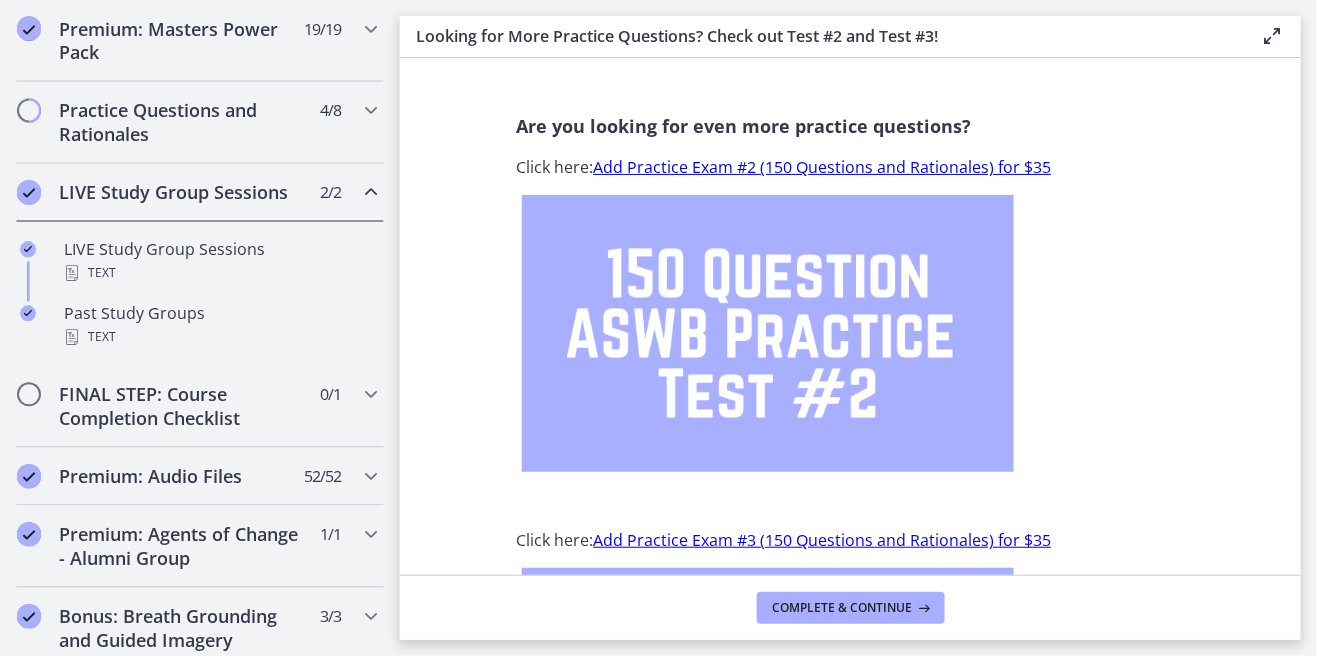 scroll, scrollTop: 971, scrollLeft: 0, axis: vertical 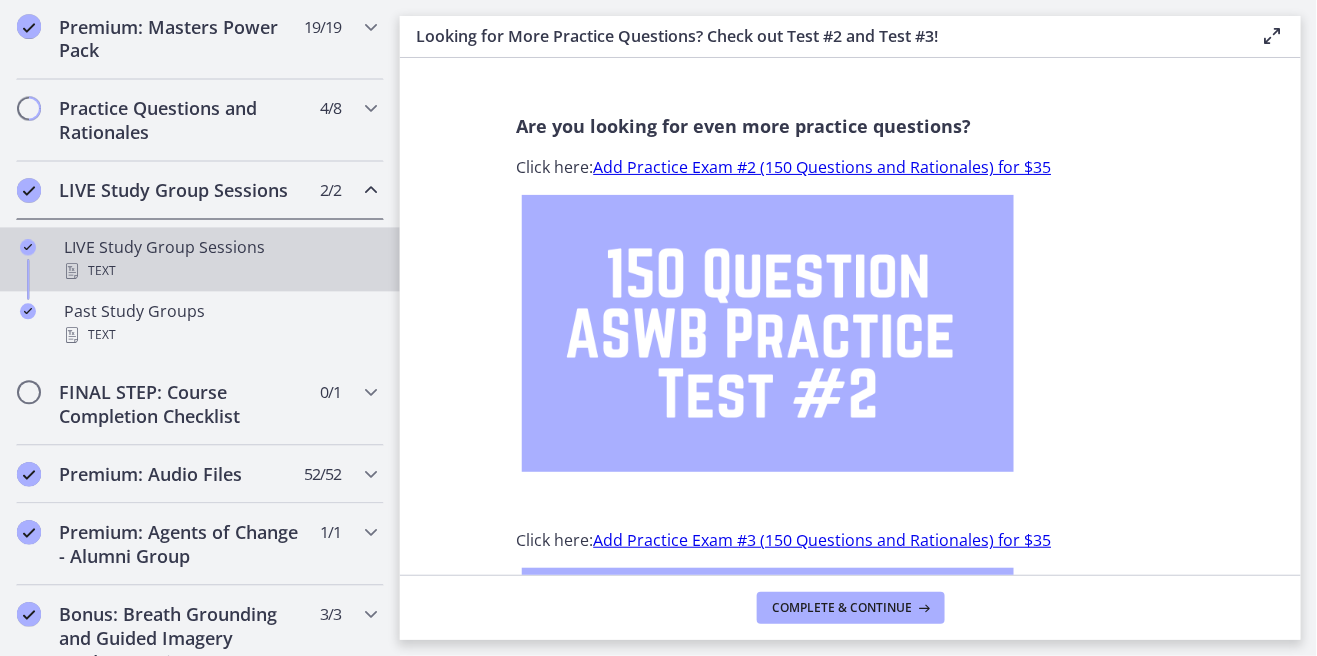 click on "LIVE Study Group Sessions
Text" at bounding box center (220, 260) 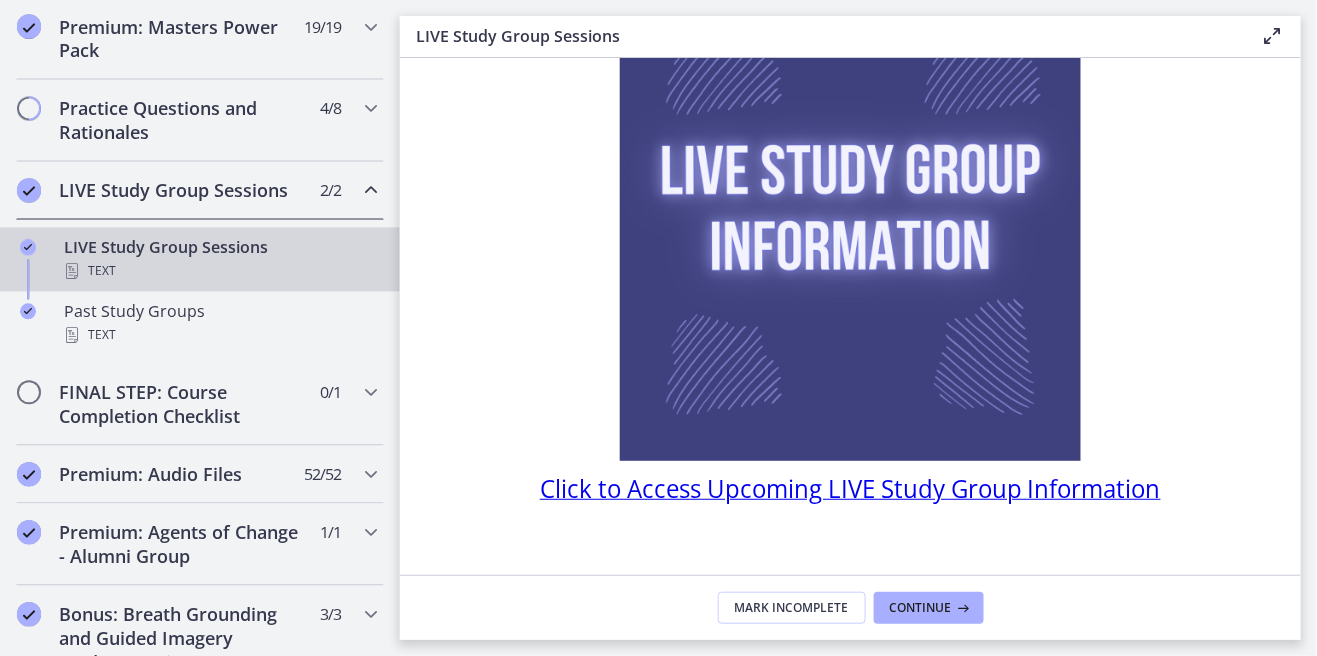 scroll, scrollTop: 209, scrollLeft: 0, axis: vertical 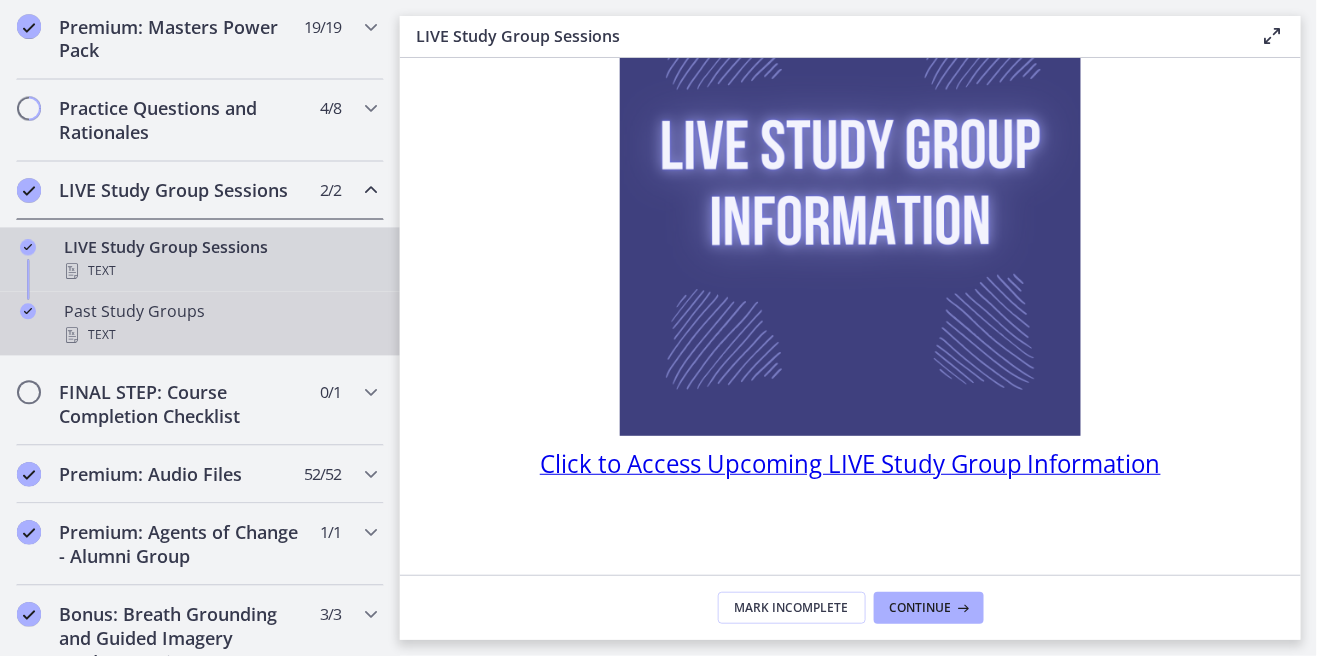 click on "Past Study Groups
Text" at bounding box center [220, 324] 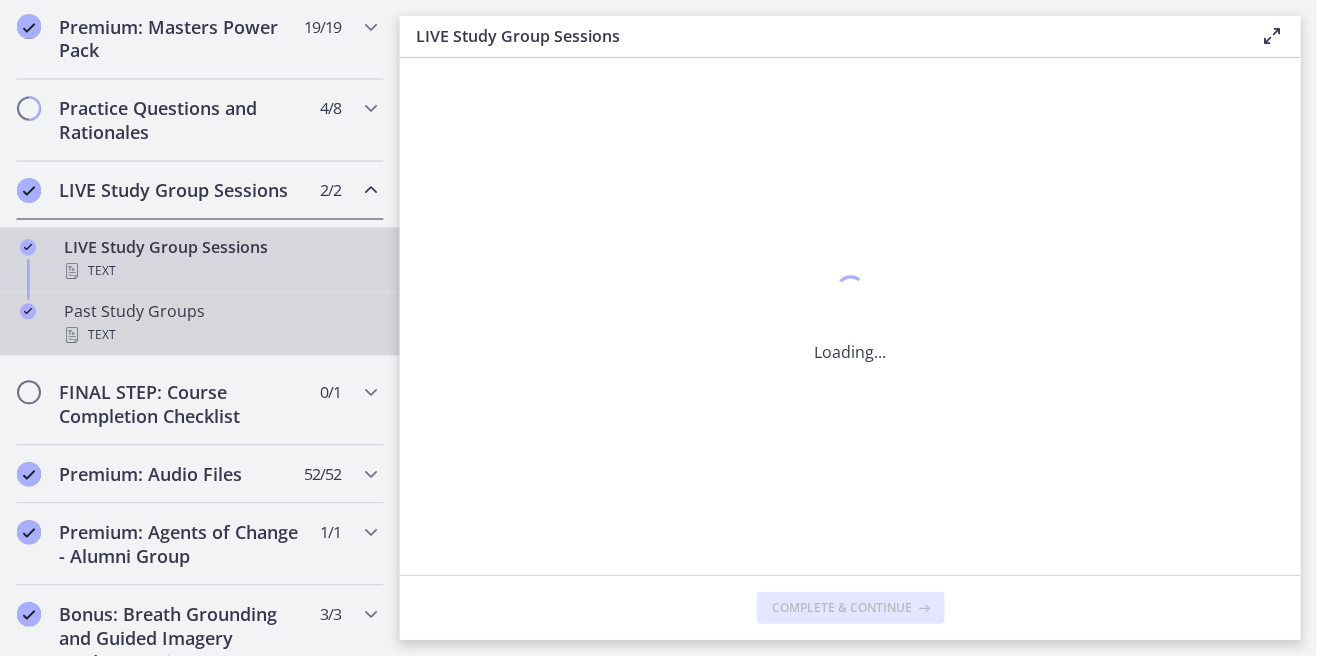 scroll, scrollTop: 0, scrollLeft: 0, axis: both 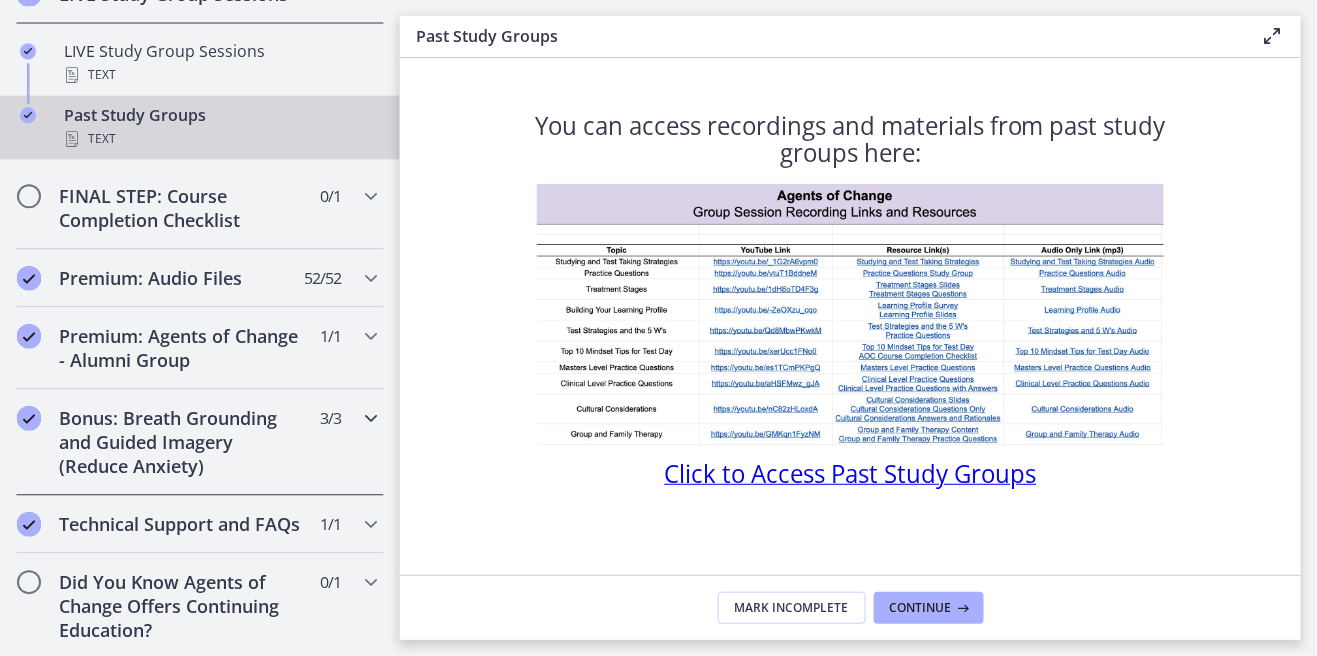 click at bounding box center (371, 418) 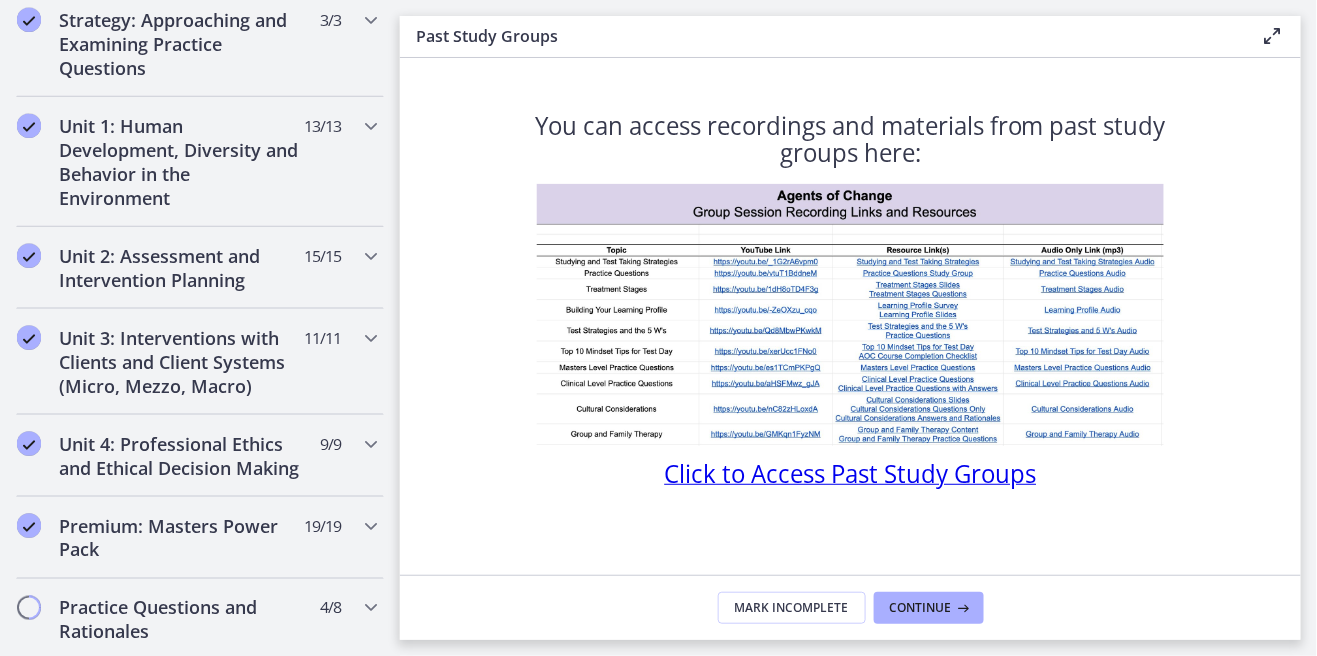 scroll, scrollTop: 469, scrollLeft: 0, axis: vertical 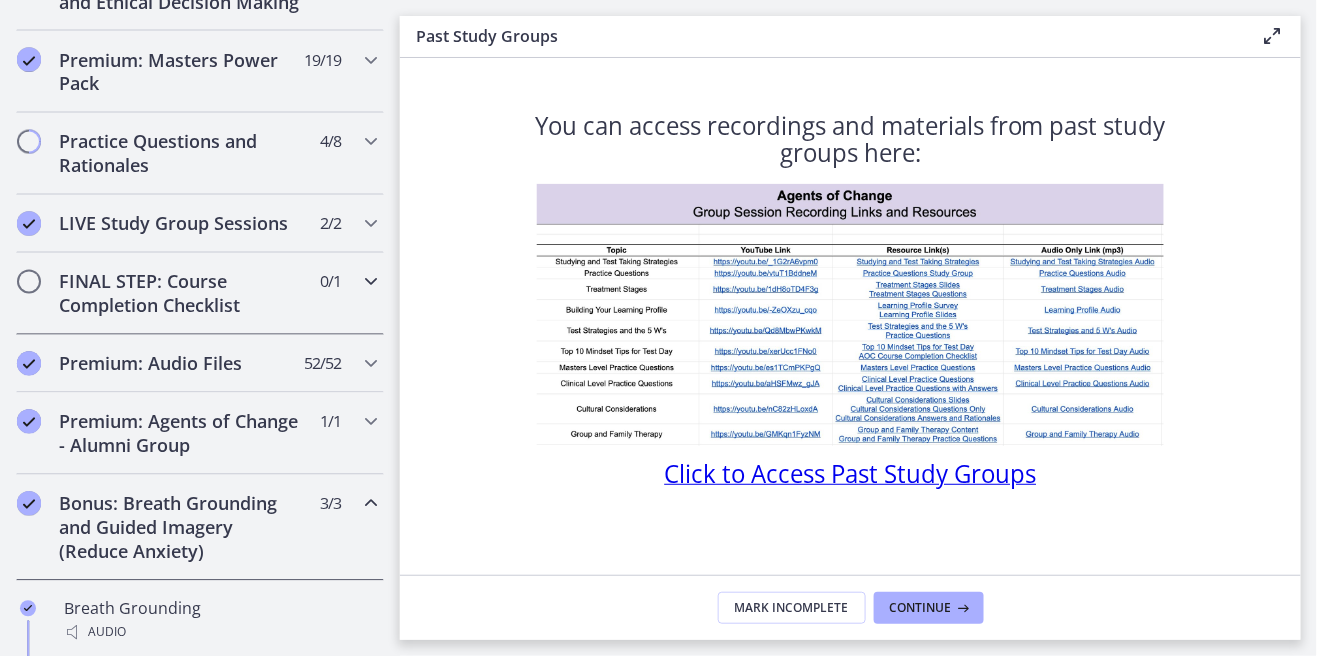 click at bounding box center (371, 282) 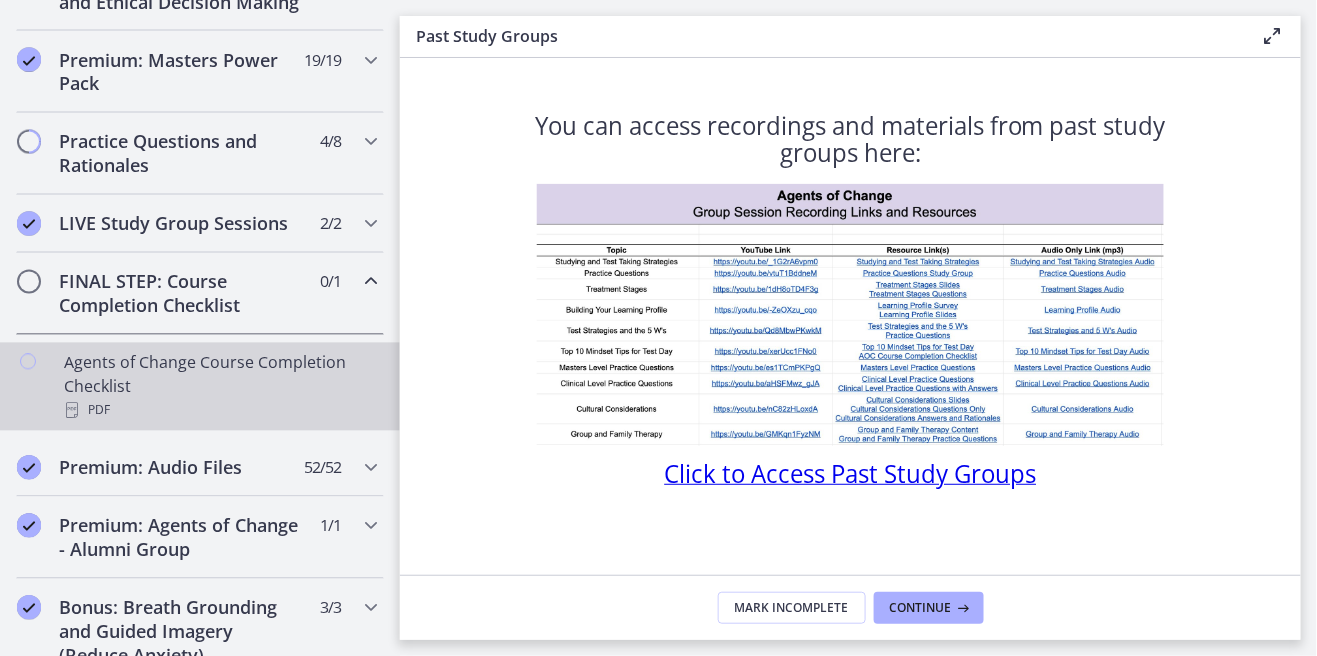 click on "Agents of Change Course Completion Checklist
PDF" at bounding box center [220, 387] 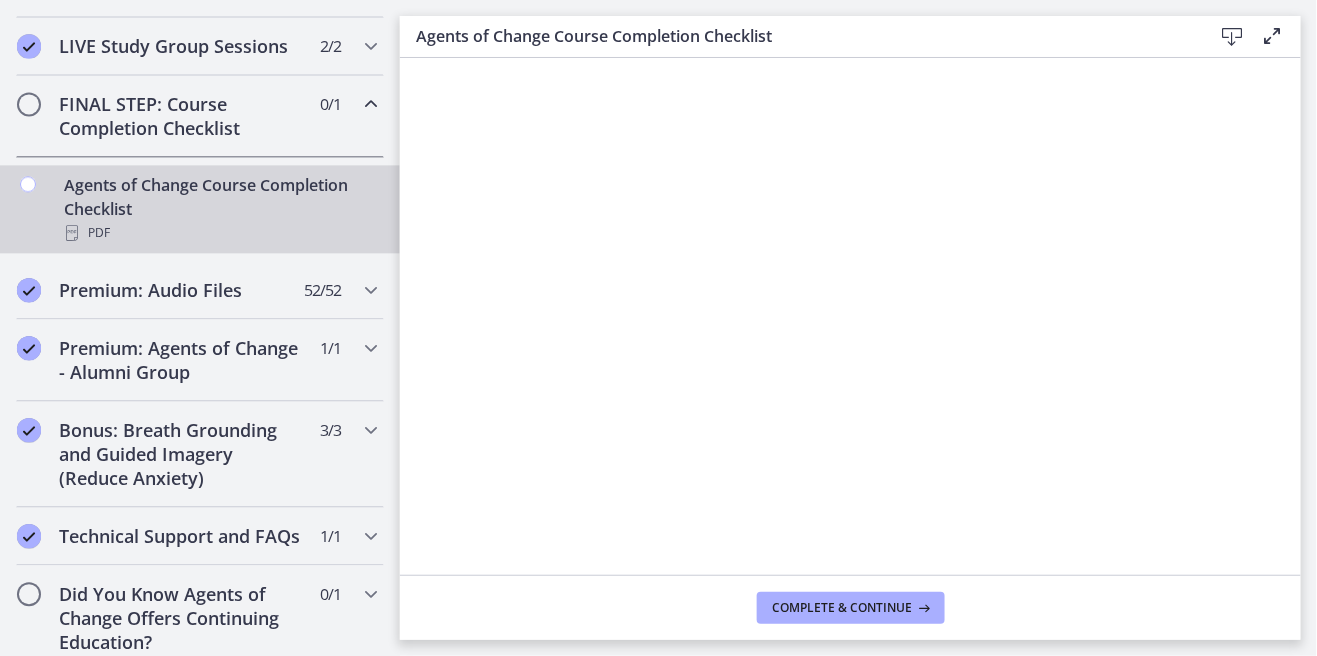 scroll, scrollTop: 1128, scrollLeft: 0, axis: vertical 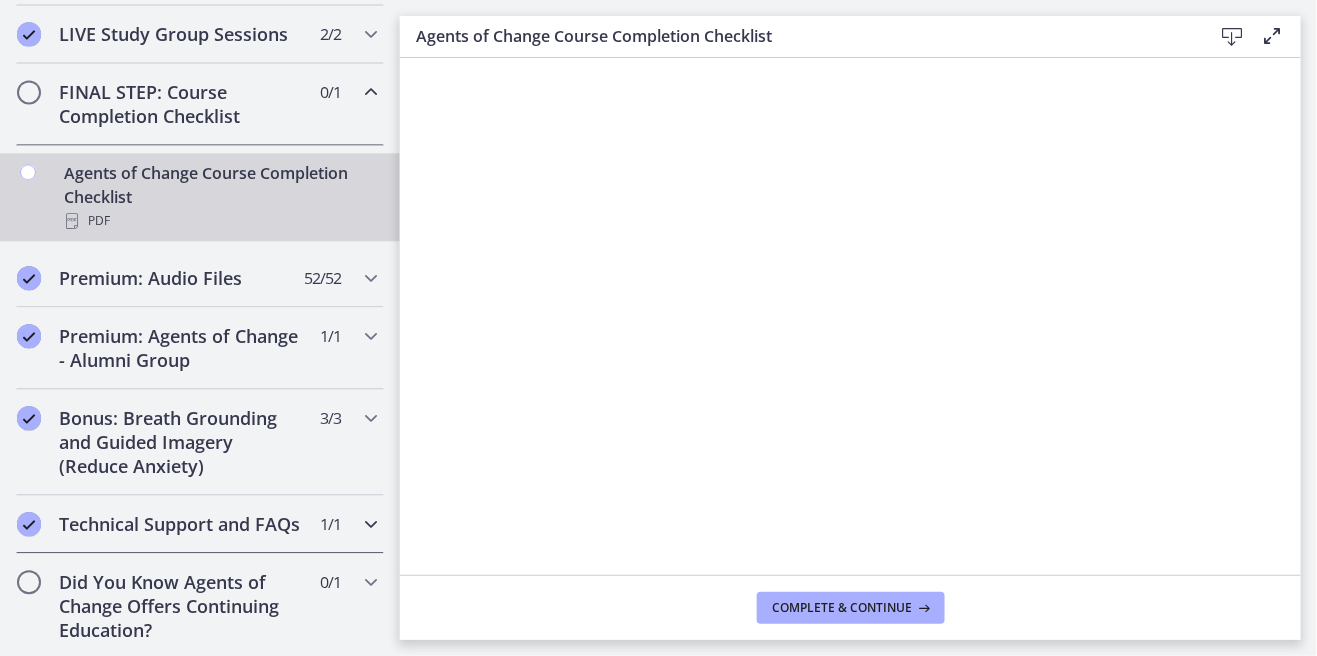 click at bounding box center (371, 524) 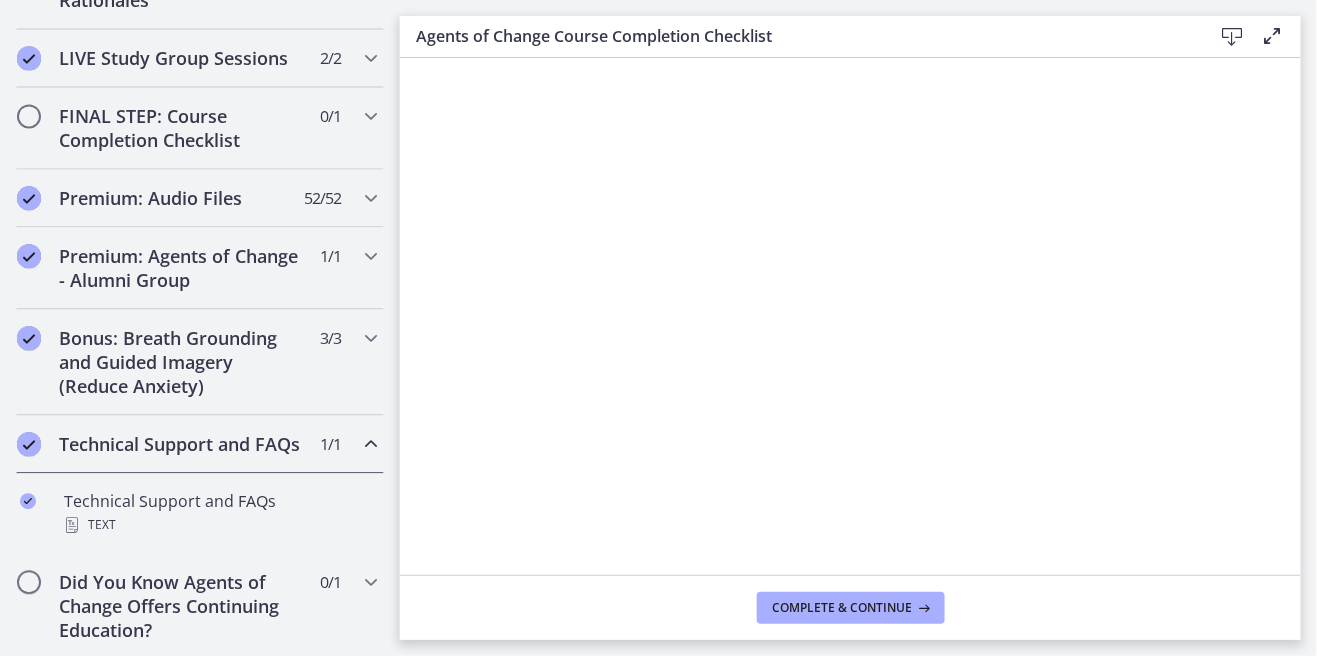 scroll, scrollTop: 1104, scrollLeft: 0, axis: vertical 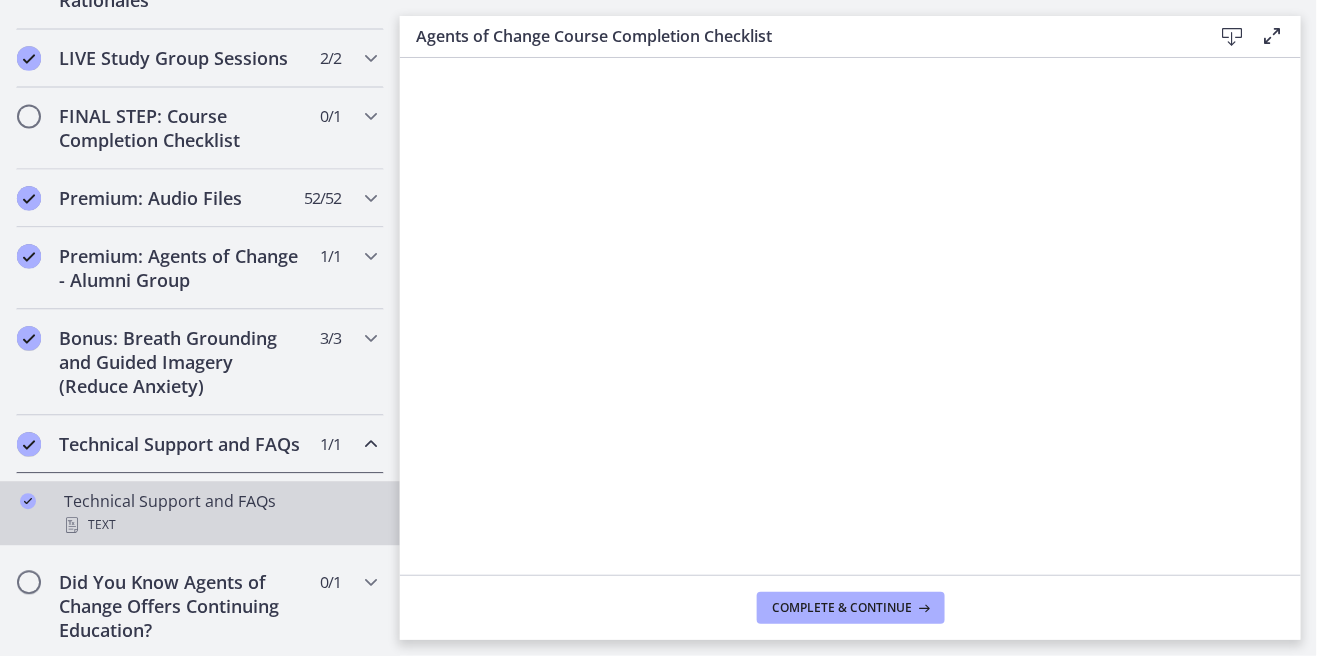 click on "Technical Support and FAQs
Text" at bounding box center [220, 513] 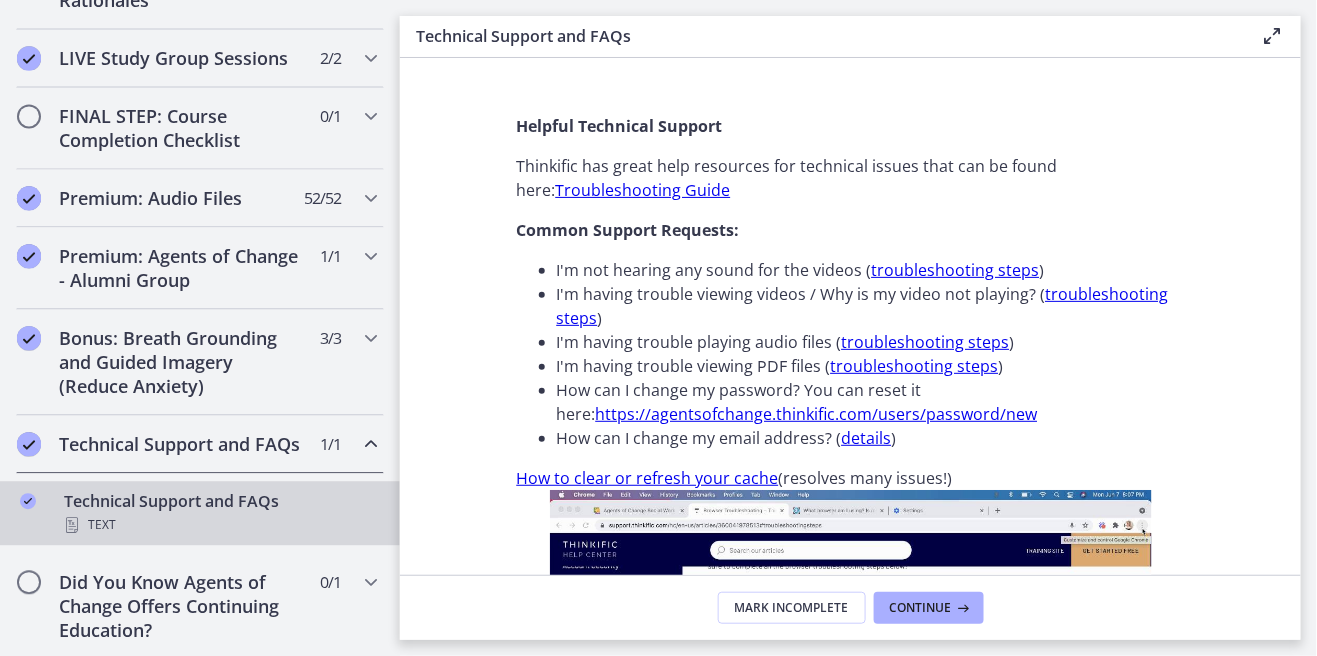 scroll, scrollTop: 0, scrollLeft: 0, axis: both 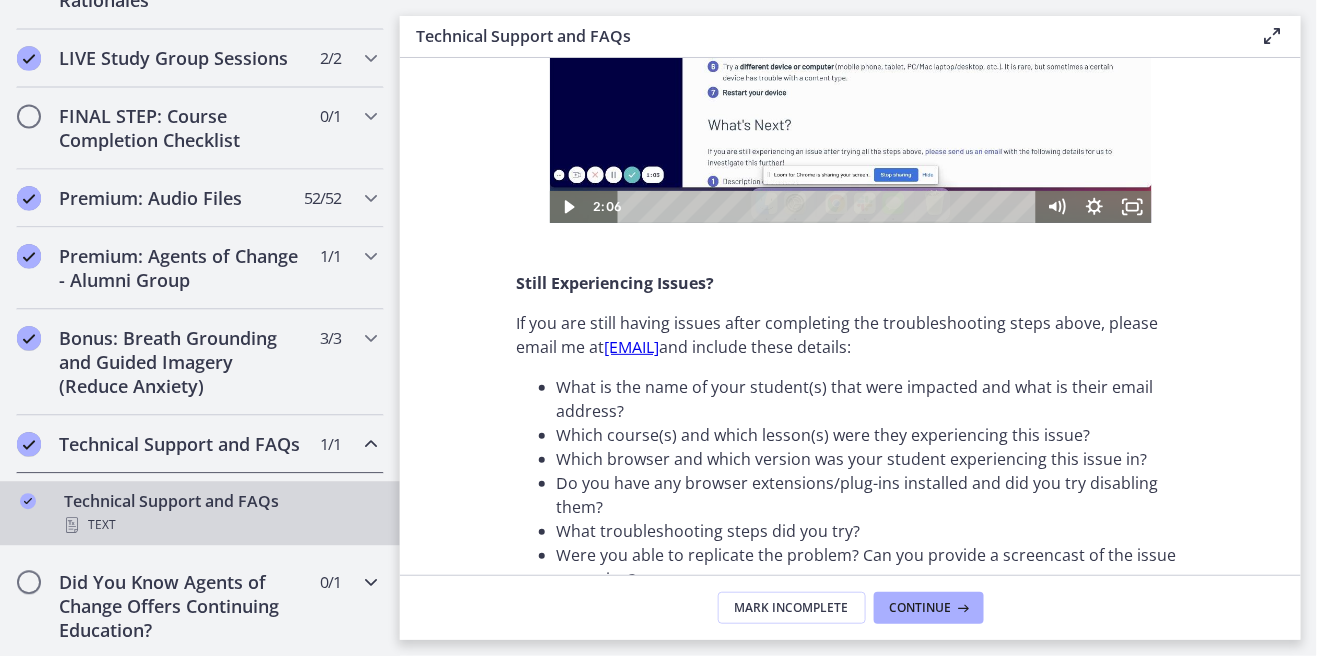 click on "Did You Know Agents of Change Offers Continuing Education?" at bounding box center (181, 606) 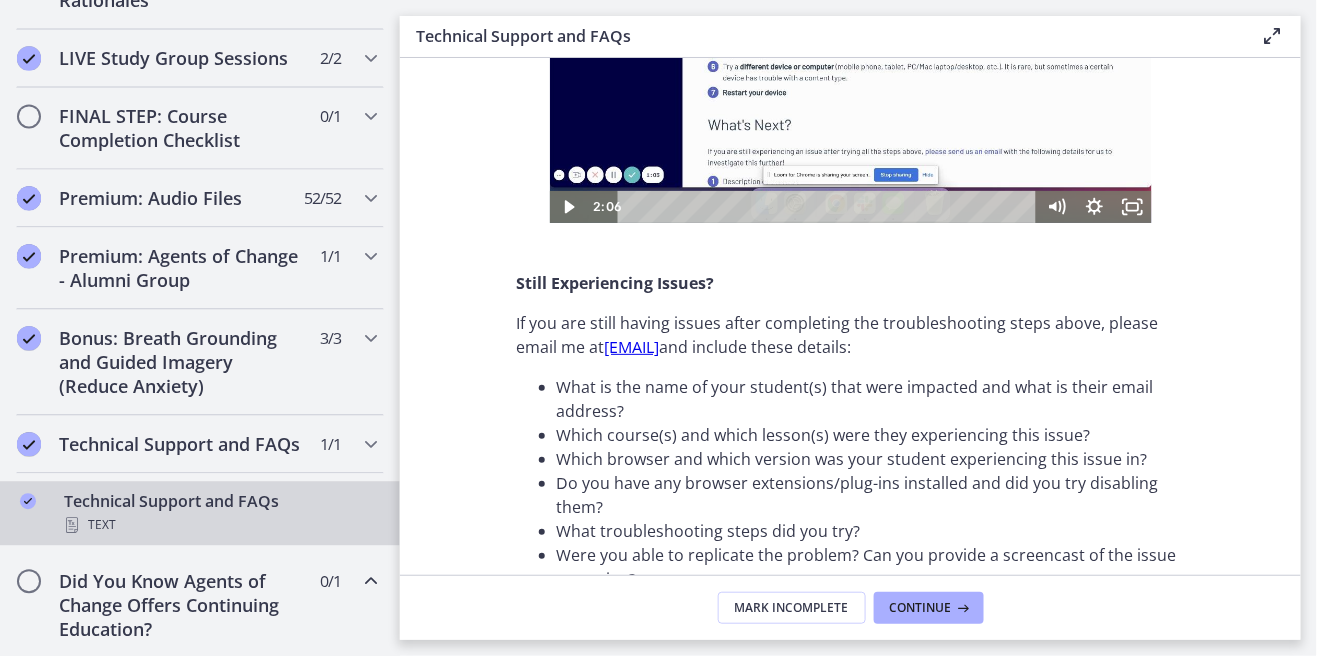 scroll, scrollTop: 1104, scrollLeft: 0, axis: vertical 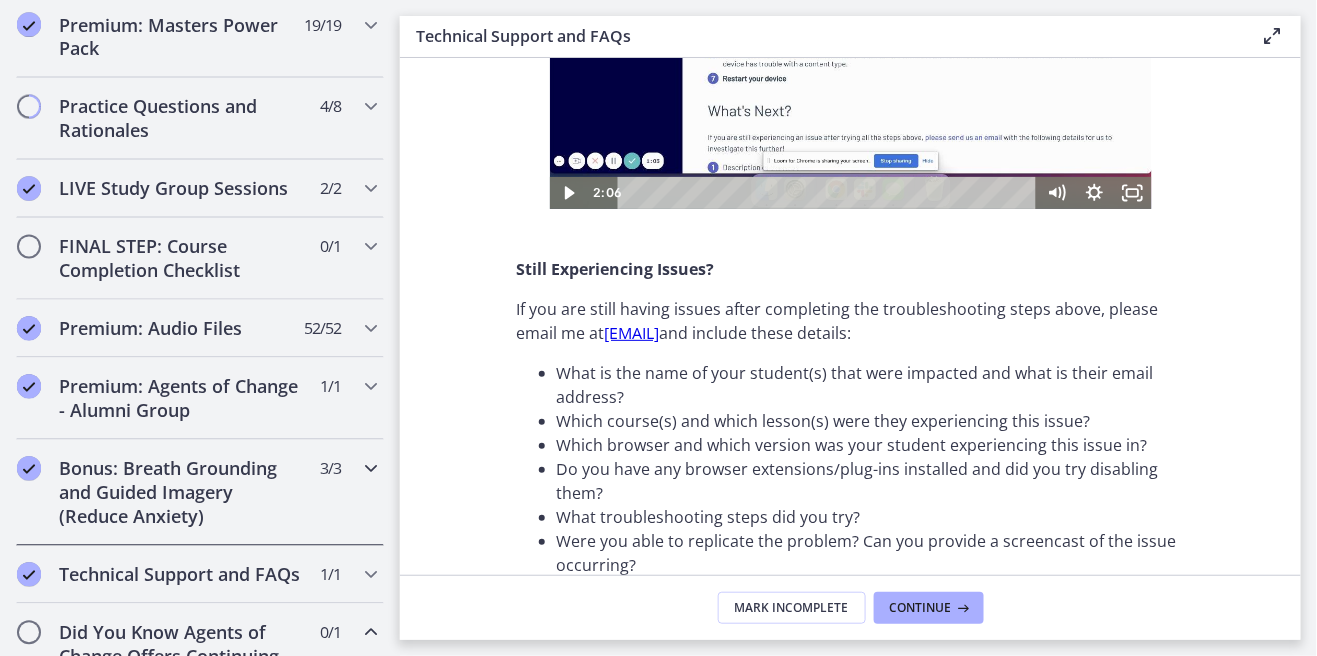 click at bounding box center [371, 469] 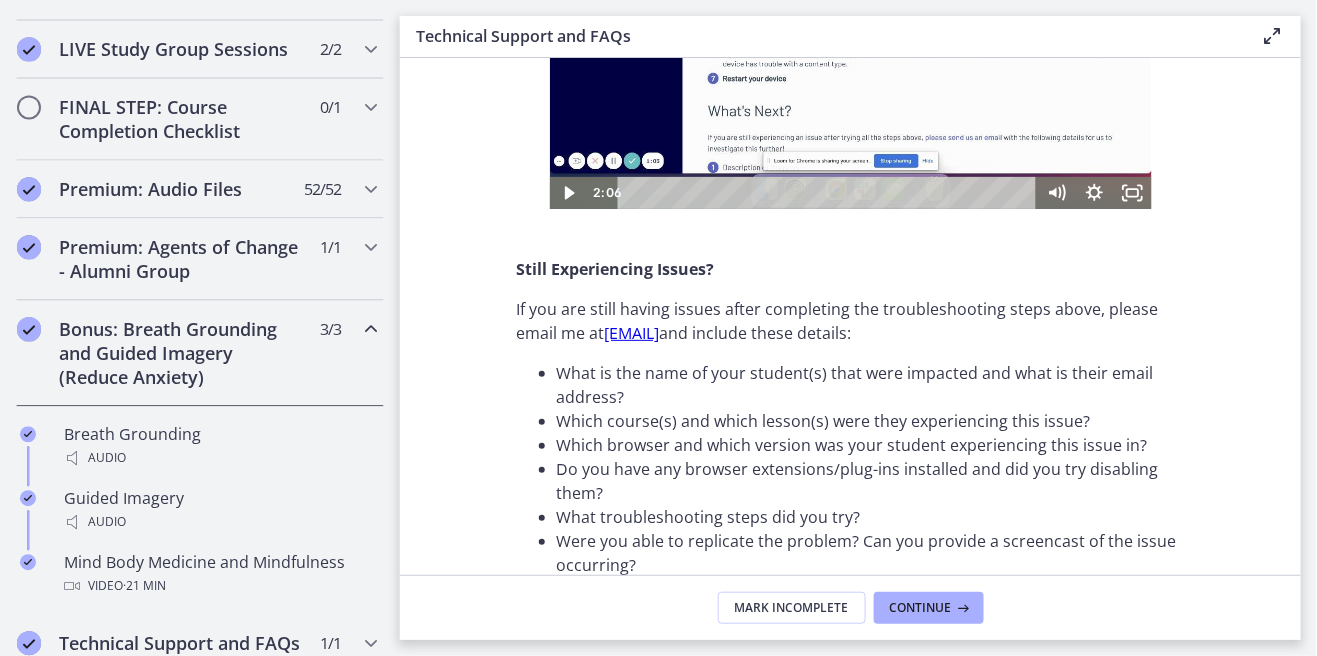 scroll, scrollTop: 1128, scrollLeft: 0, axis: vertical 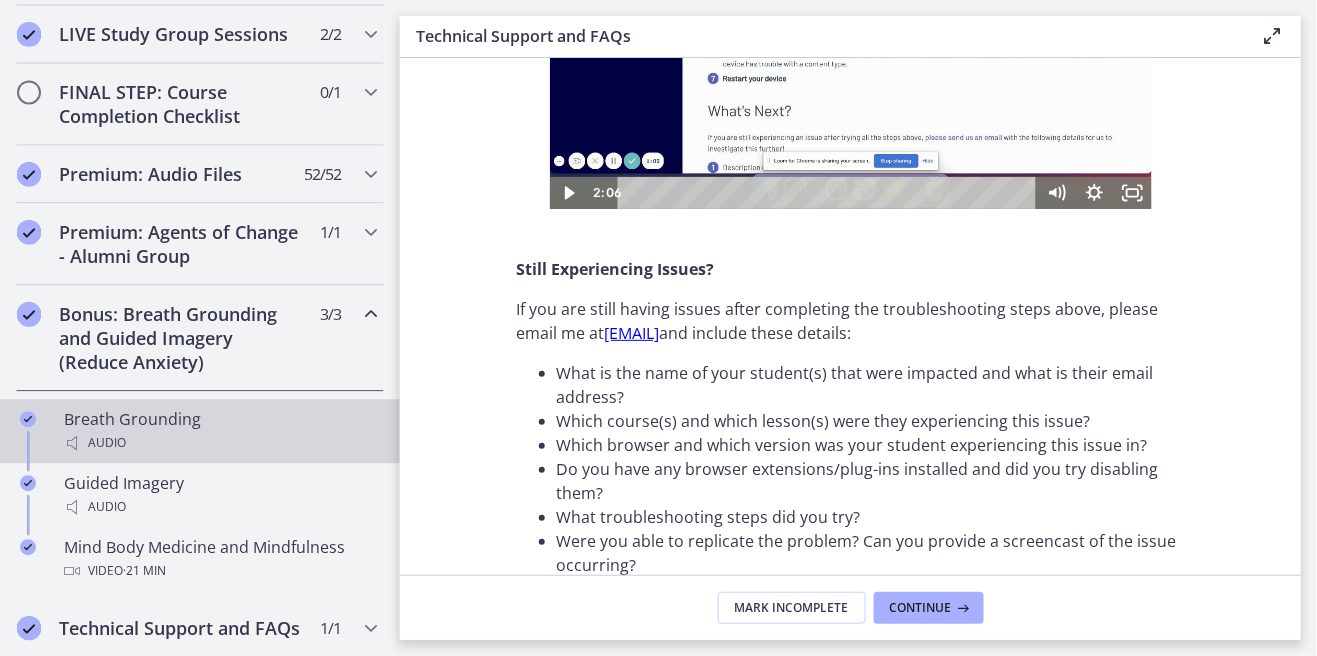 click on "Breath Grounding
Audio" at bounding box center [220, 431] 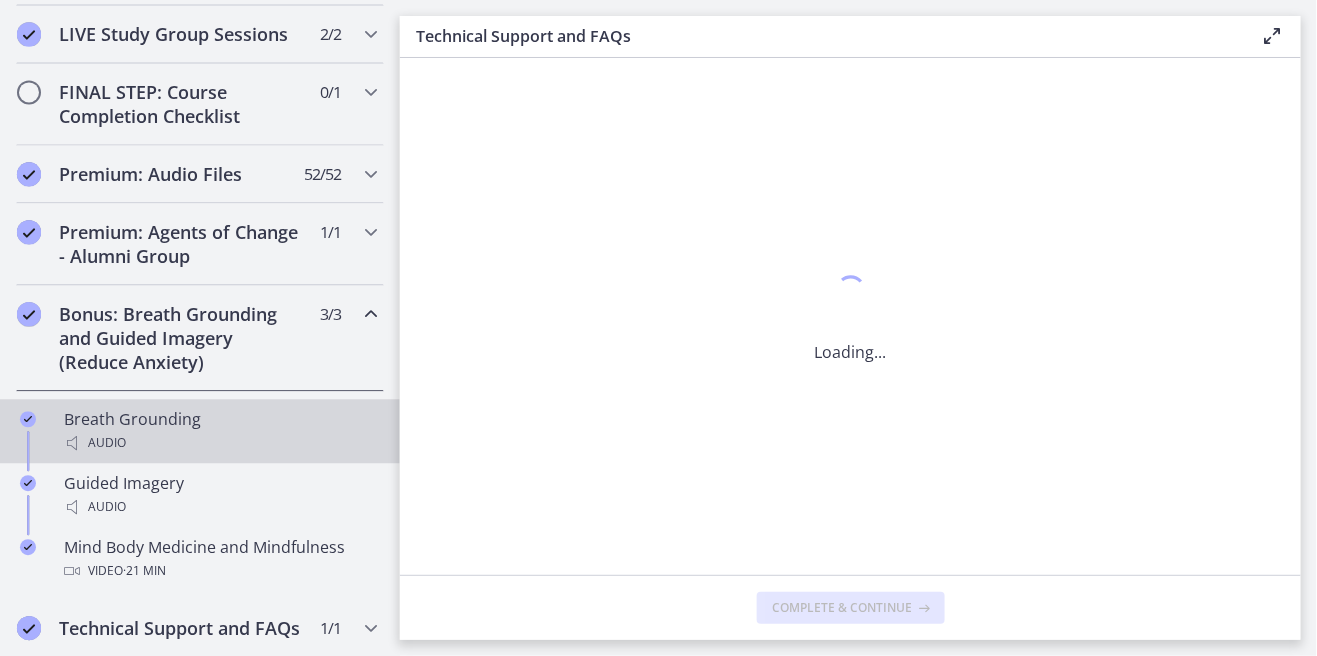 scroll, scrollTop: 0, scrollLeft: 0, axis: both 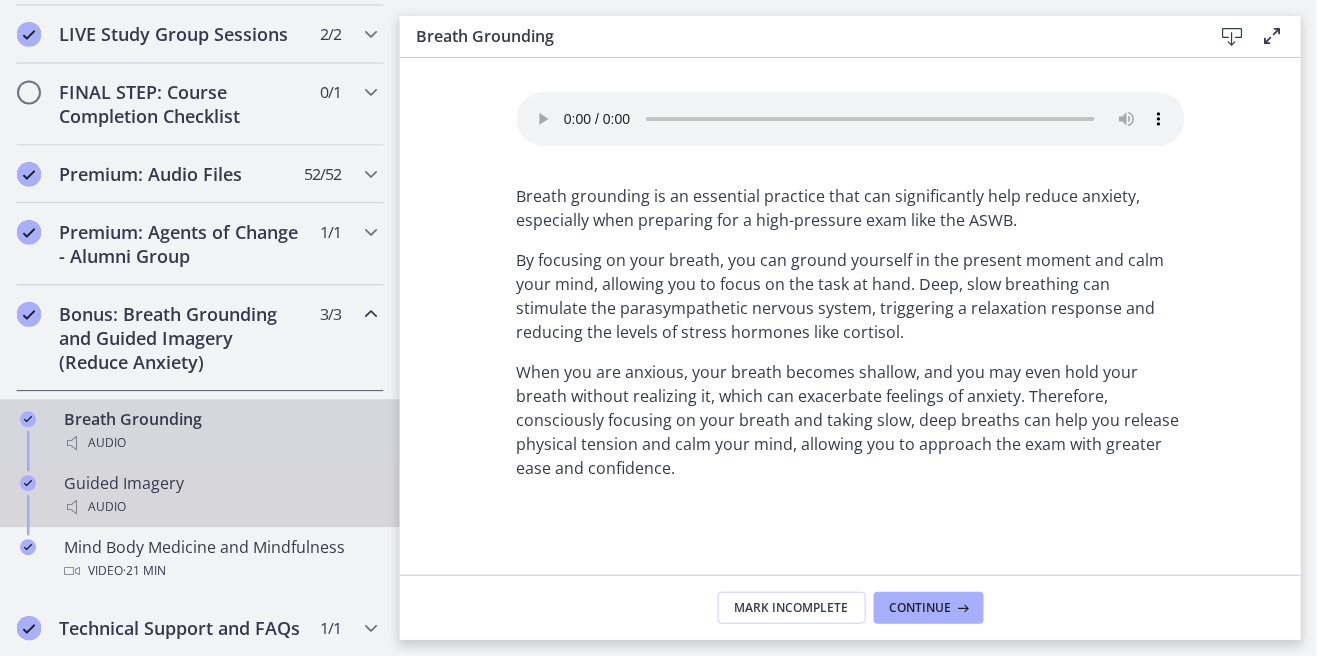 click on "Audio" at bounding box center (220, 507) 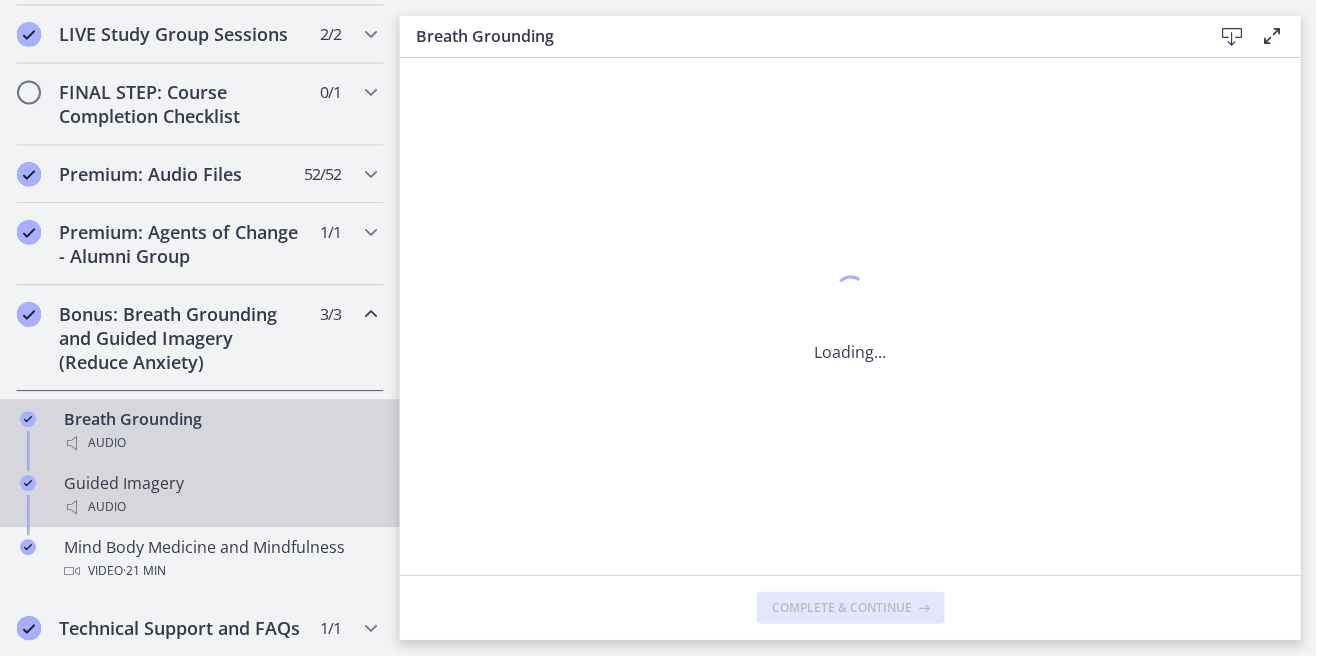 scroll, scrollTop: 0, scrollLeft: 0, axis: both 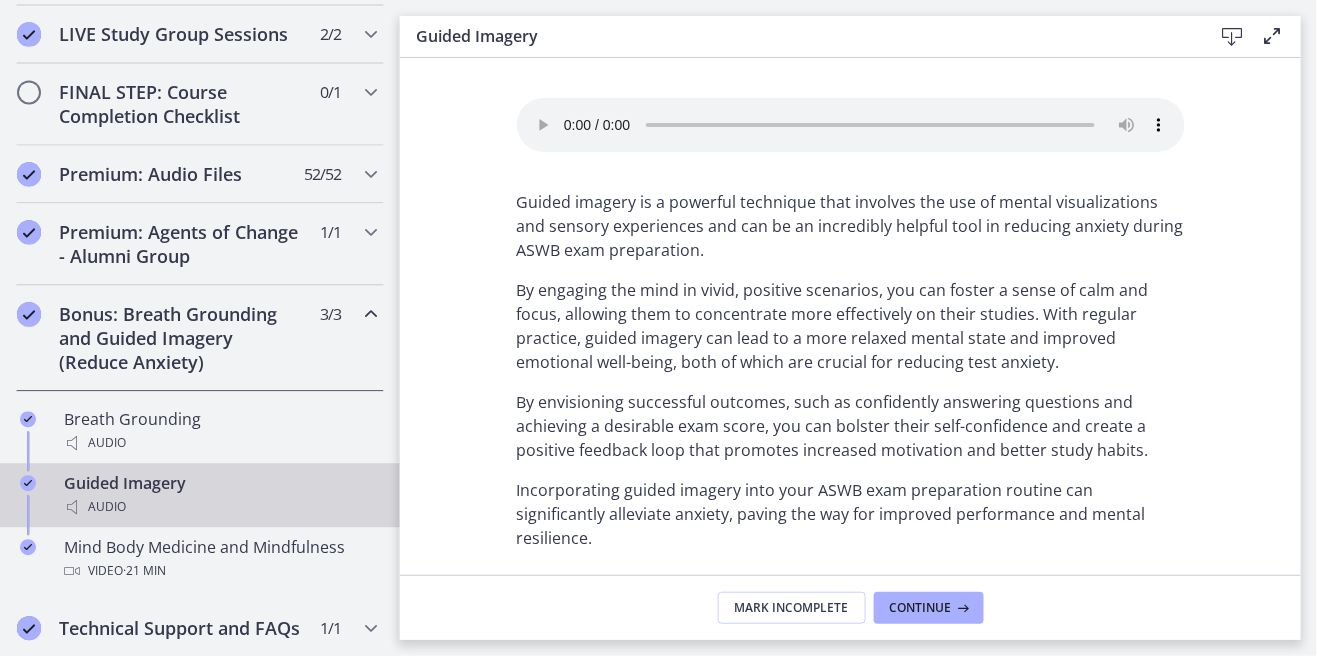 type 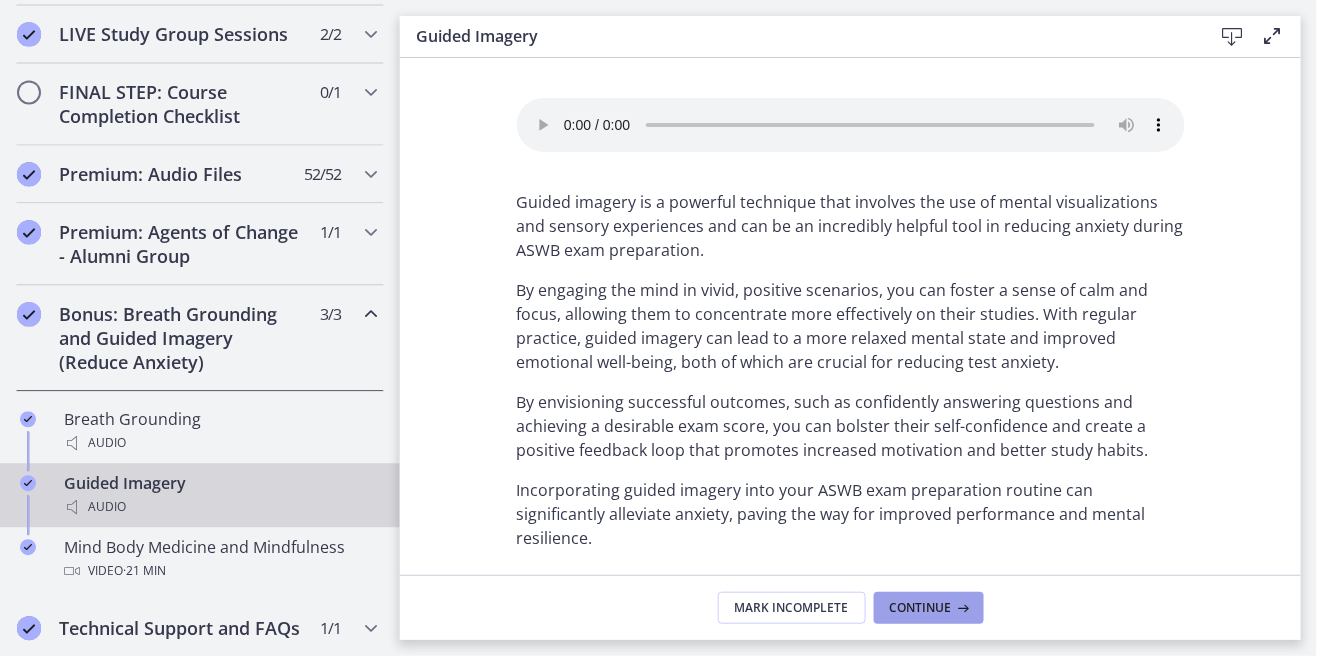 click on "Continue" at bounding box center (929, 608) 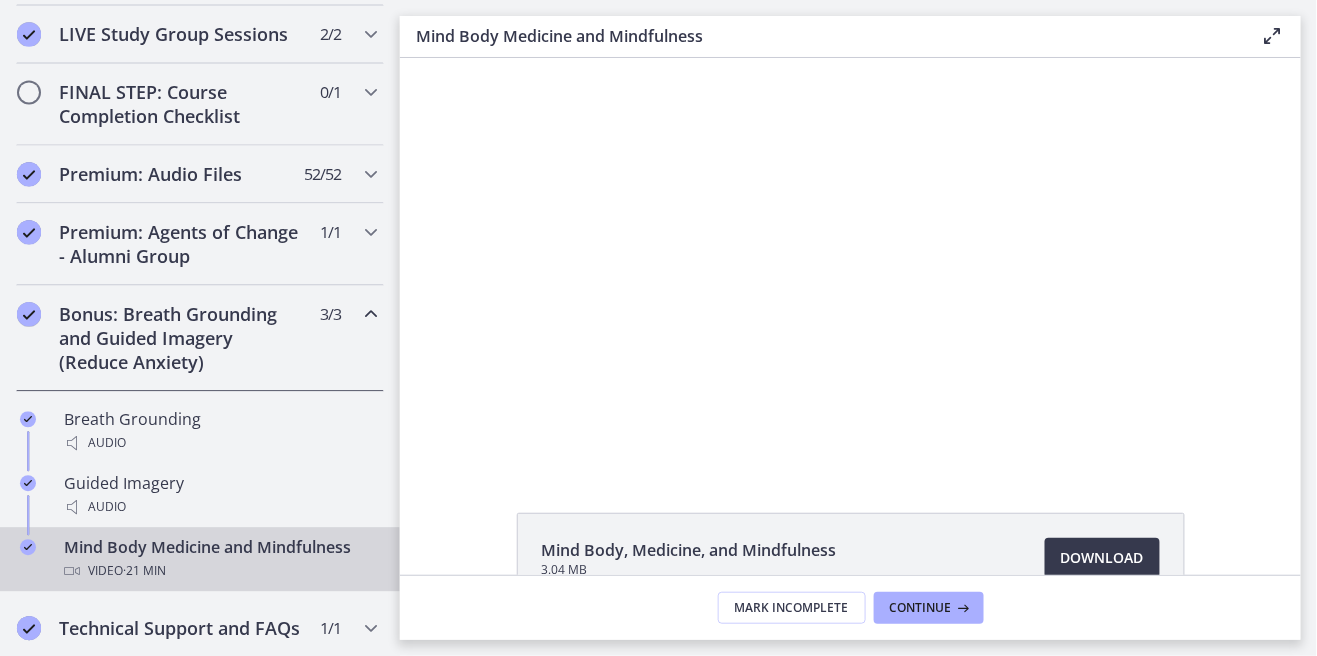 scroll, scrollTop: 0, scrollLeft: 0, axis: both 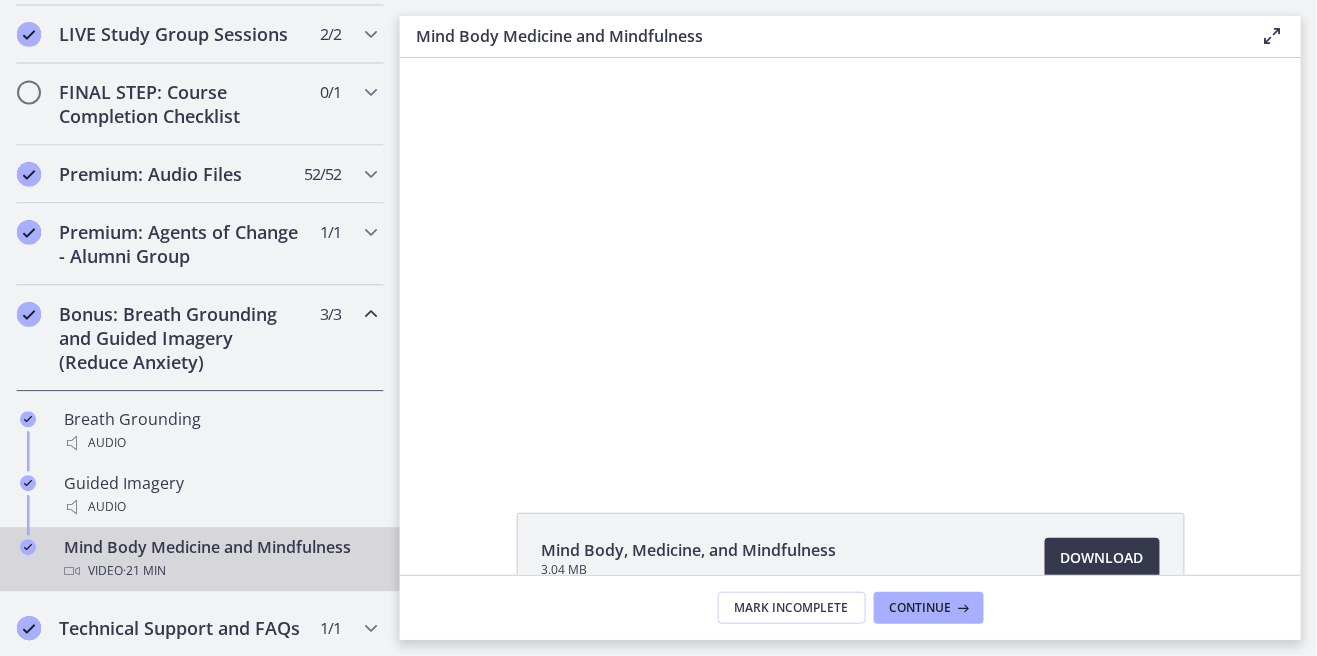 click on "Click for sound
@keyframes VOLUME_SMALL_WAVE_FLASH {
0% { opacity: 0; }
33% { opacity: 1; }
66% { opacity: 1; }
100% { opacity: 0; }
}
@keyframes VOLUME_LARGE_WAVE_FLASH {
0% { opacity: 0; }
33% { opacity: 1; }
66% { opacity: 1; }
100% { opacity: 0; }
}
.volume__small-wave {
animation: VOLUME_SMALL_WAVE_FLASH 2s infinite;
opacity: 0;
}
.volume__large-wave {
animation: VOLUME_LARGE_WAVE_FLASH 2s infinite .3s;
opacity: 0;
}
3:52" at bounding box center [849, 261] 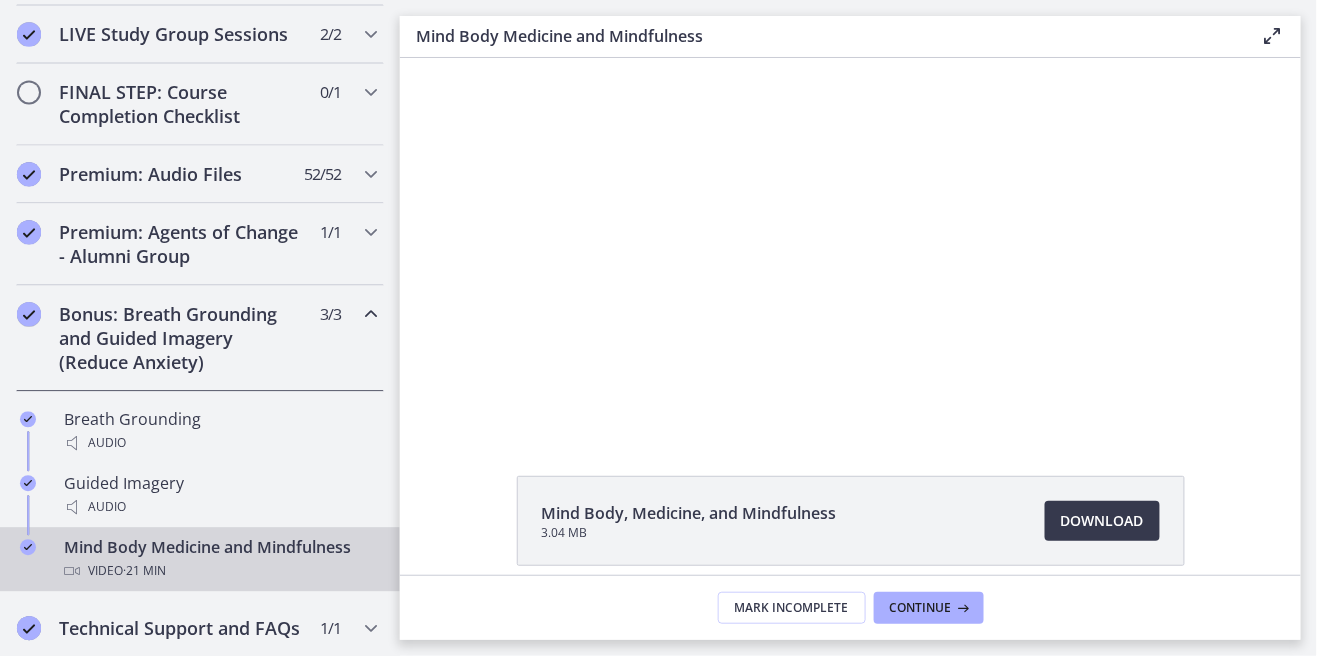scroll, scrollTop: 46, scrollLeft: 0, axis: vertical 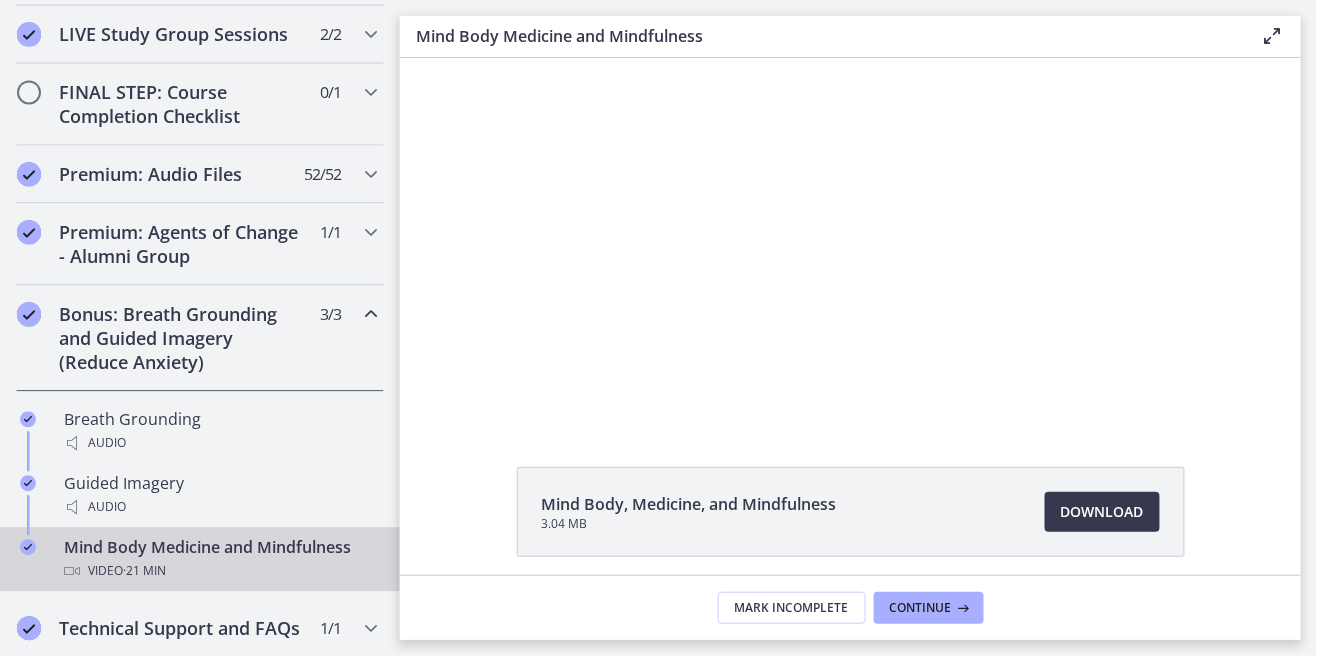 click on "Click for sound
@keyframes VOLUME_SMALL_WAVE_FLASH {
0% { opacity: 0; }
33% { opacity: 1; }
66% { opacity: 1; }
100% { opacity: 0; }
}
@keyframes VOLUME_LARGE_WAVE_FLASH {
0% { opacity: 0; }
33% { opacity: 1; }
66% { opacity: 1; }
100% { opacity: 0; }
}
.volume__small-wave {
animation: VOLUME_SMALL_WAVE_FLASH 2s infinite;
opacity: 0;
}
.volume__large-wave {
animation: VOLUME_LARGE_WAVE_FLASH 2s infinite .3s;
opacity: 0;
}
[TIME]" at bounding box center [849, 216] 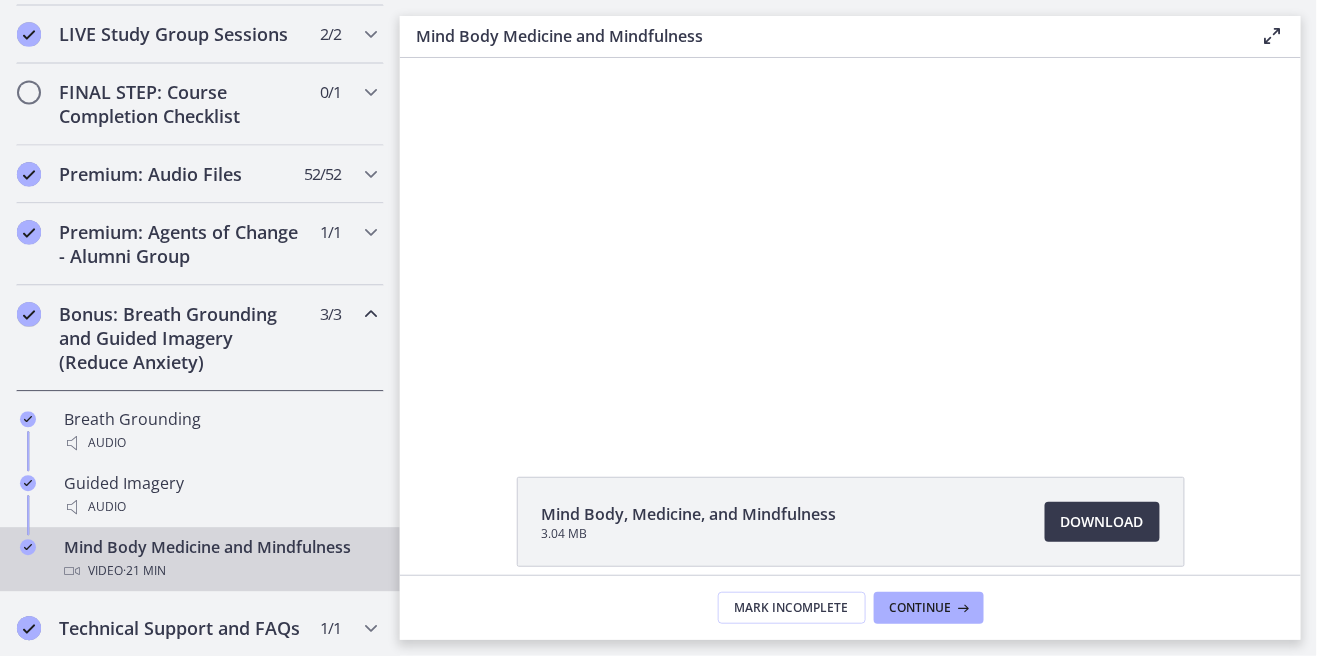 scroll, scrollTop: 123, scrollLeft: 0, axis: vertical 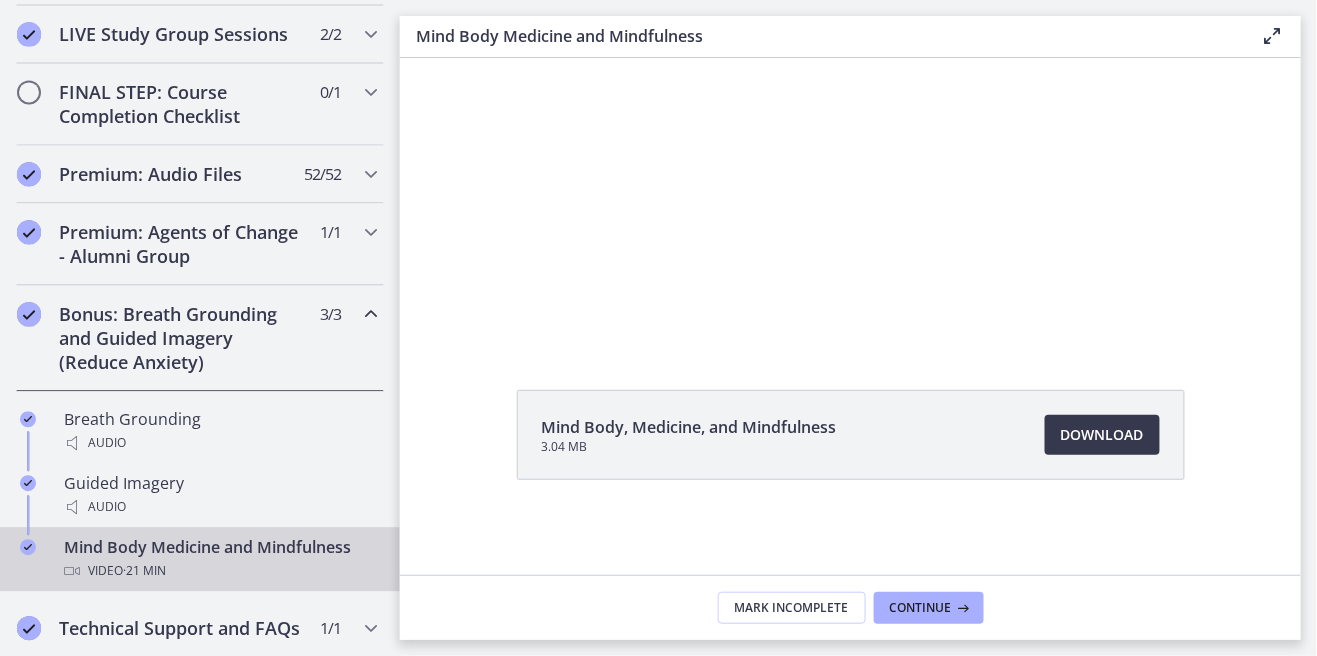 click on "Click for sound
@keyframes VOLUME_SMALL_WAVE_FLASH {
0% { opacity: 0; }
33% { opacity: 1; }
66% { opacity: 1; }
100% { opacity: 0; }
}
@keyframes VOLUME_LARGE_WAVE_FLASH {
0% { opacity: 0; }
33% { opacity: 1; }
66% { opacity: 1; }
100% { opacity: 0; }
}
.volume__small-wave {
animation: VOLUME_SMALL_WAVE_FLASH 2s infinite;
opacity: 0;
}
.volume__large-wave {
animation: VOLUME_LARGE_WAVE_FLASH 2s infinite .3s;
opacity: 0;
}
[TIME]" at bounding box center [849, 140] 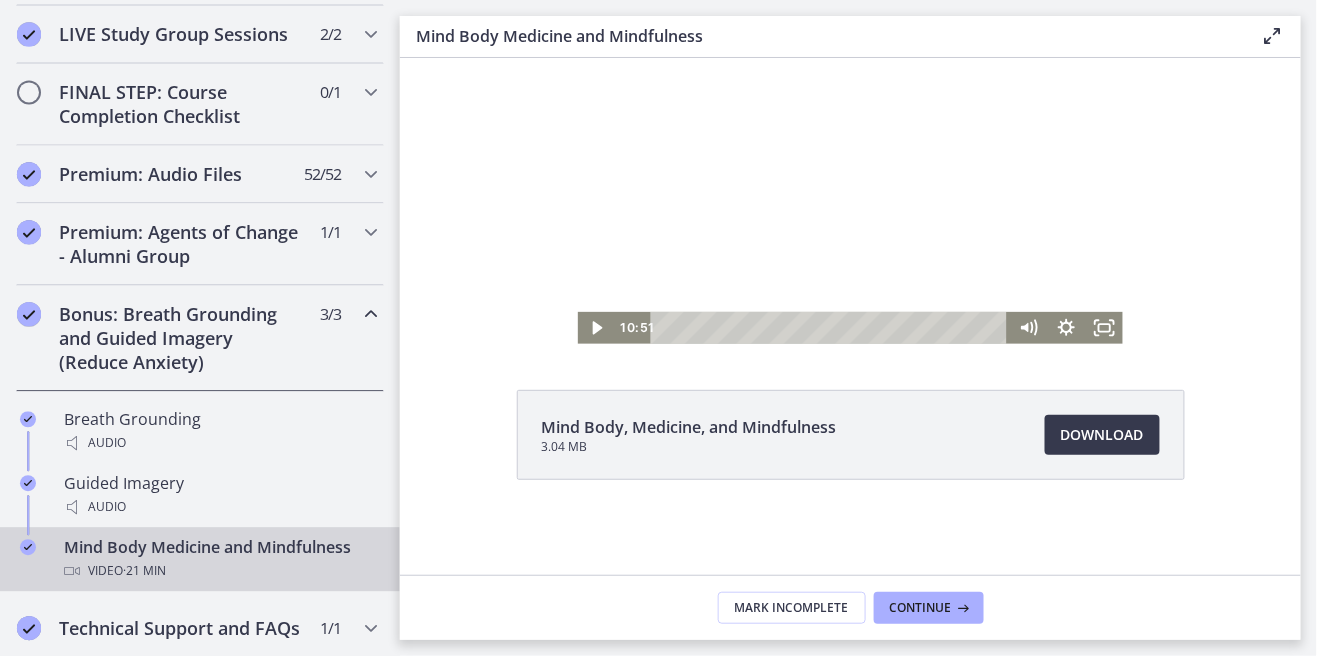 click 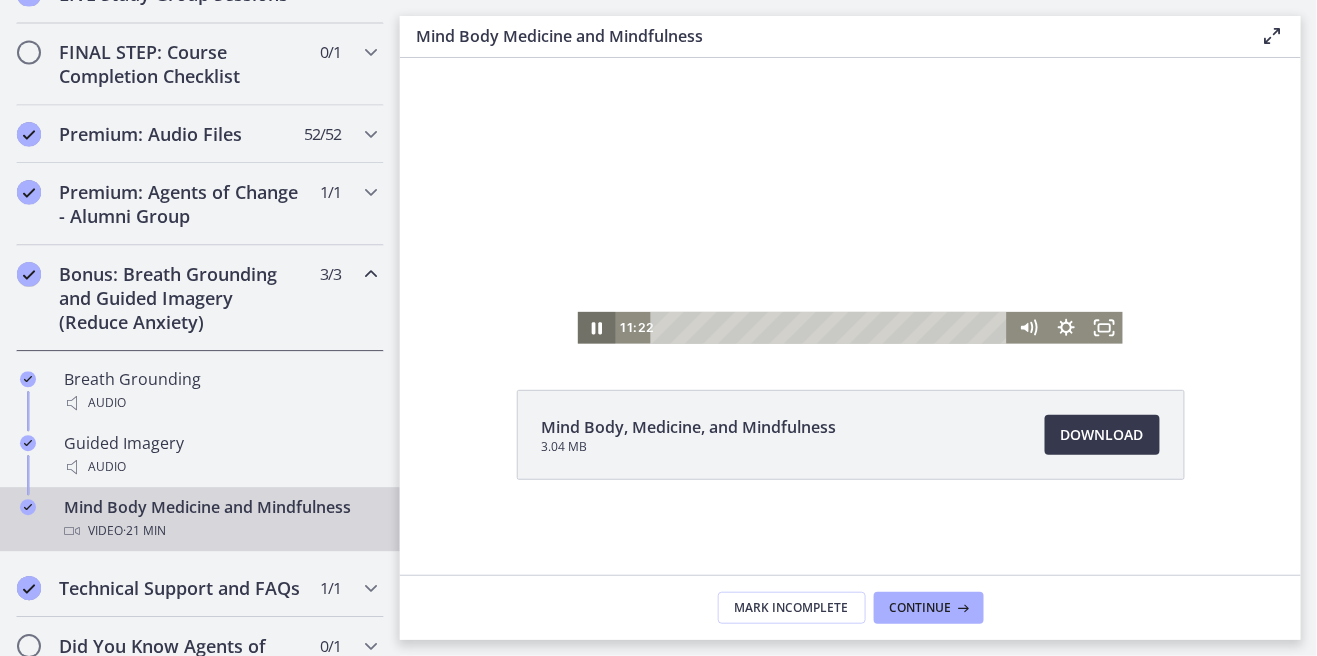 scroll, scrollTop: 1232, scrollLeft: 0, axis: vertical 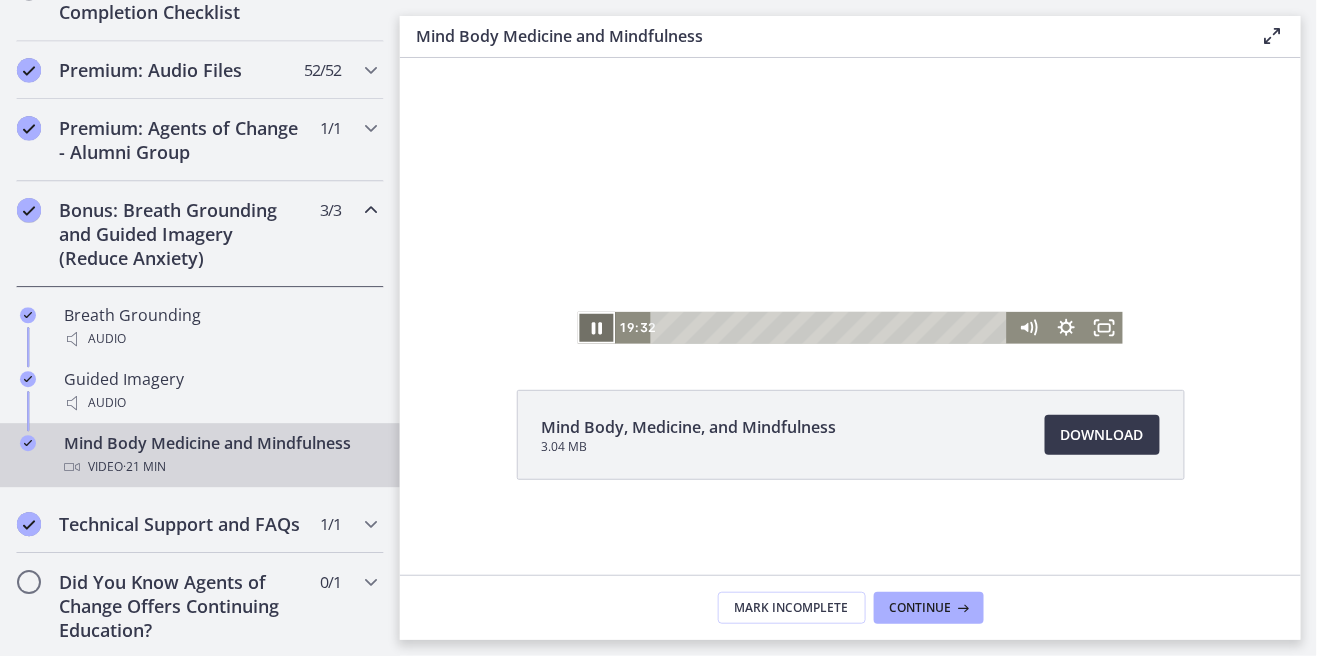 click 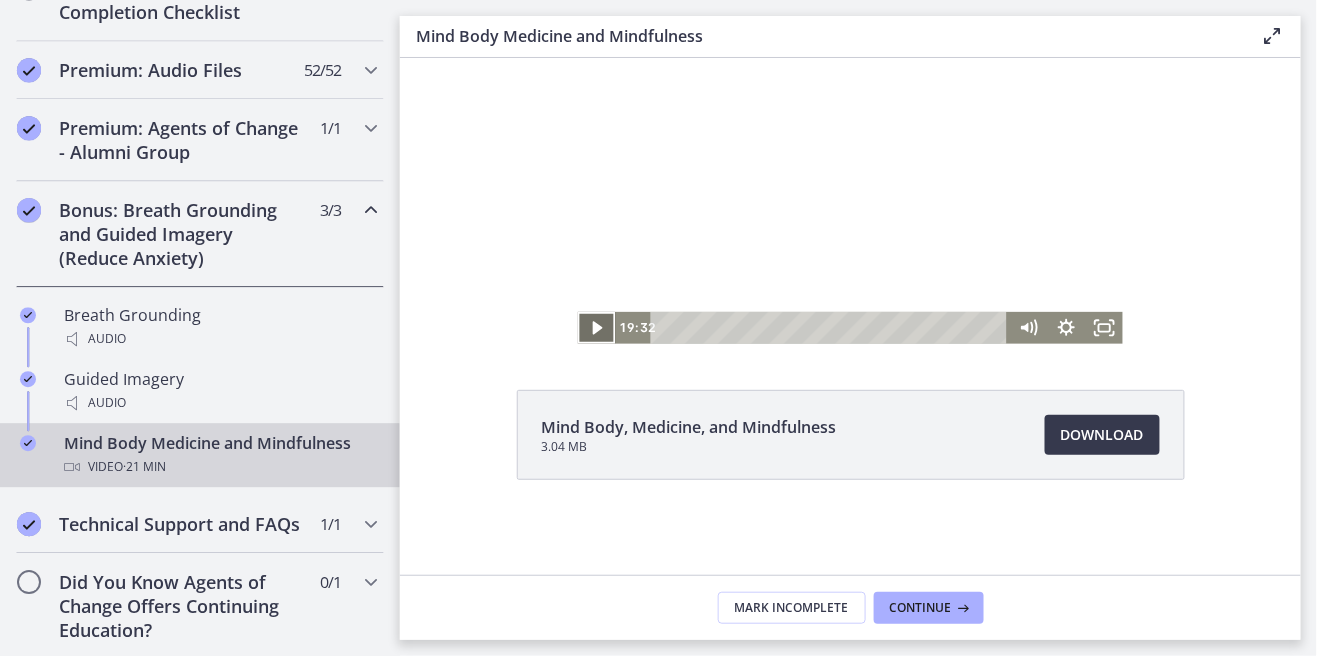 click 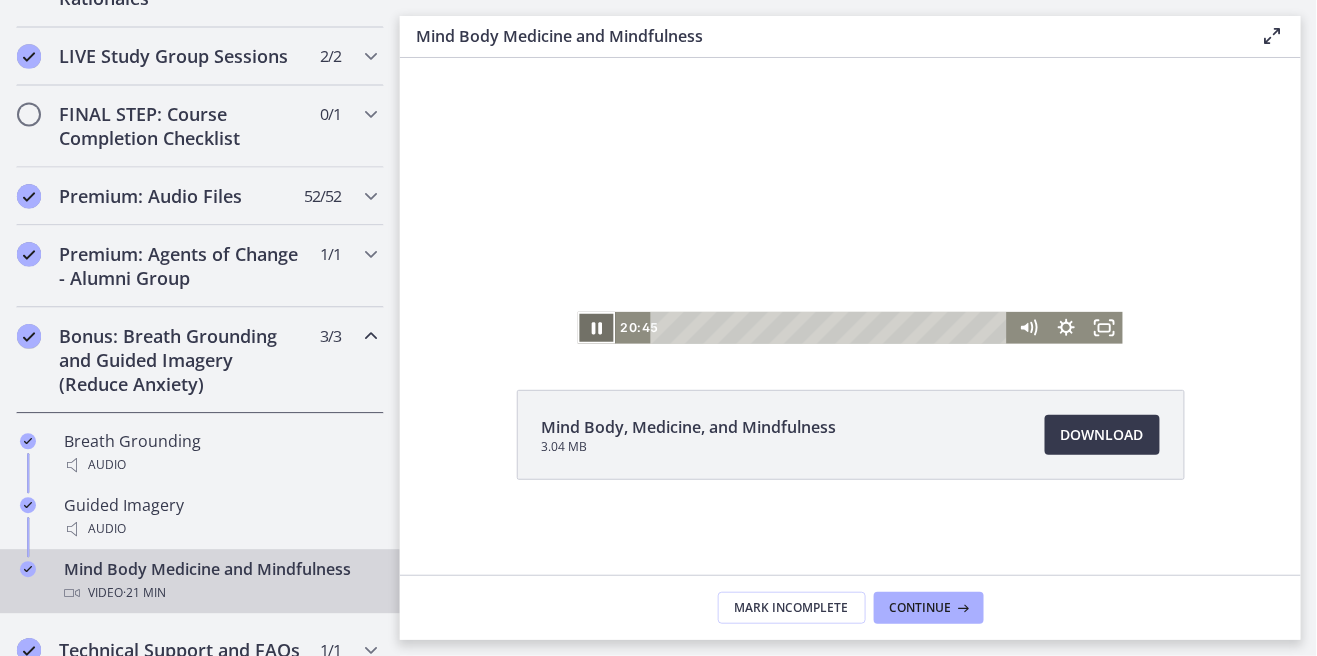 scroll, scrollTop: 1107, scrollLeft: 0, axis: vertical 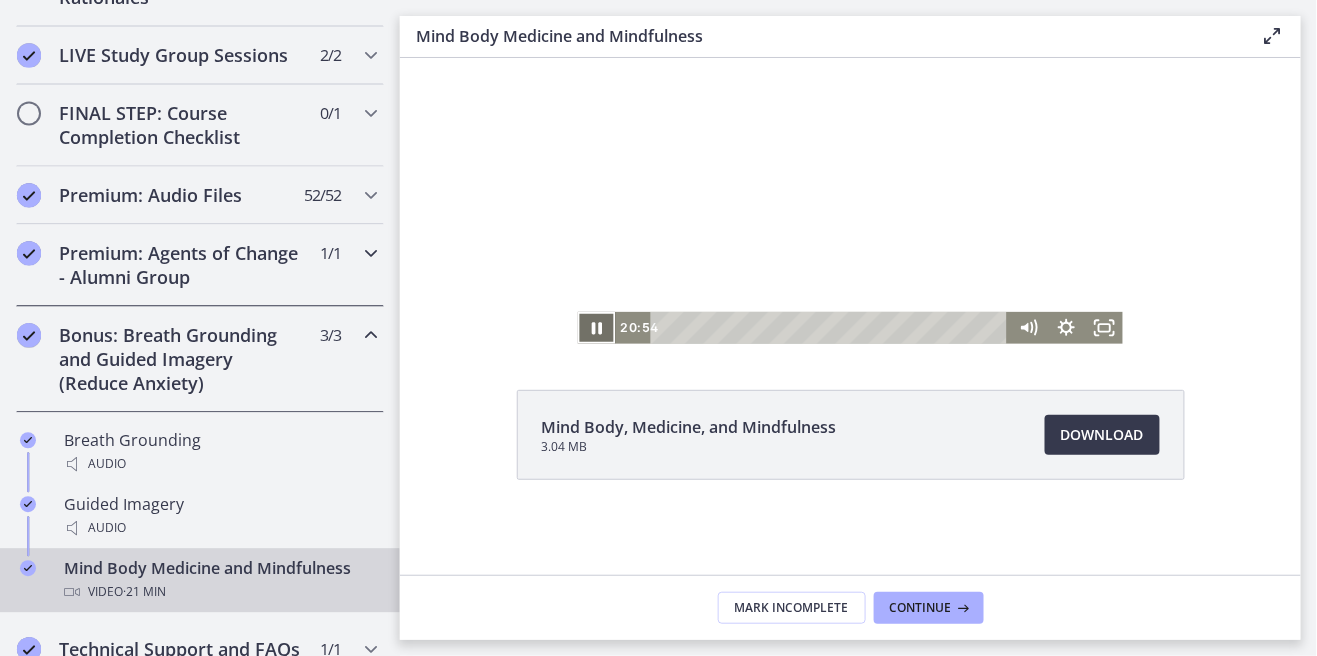 click at bounding box center (371, 253) 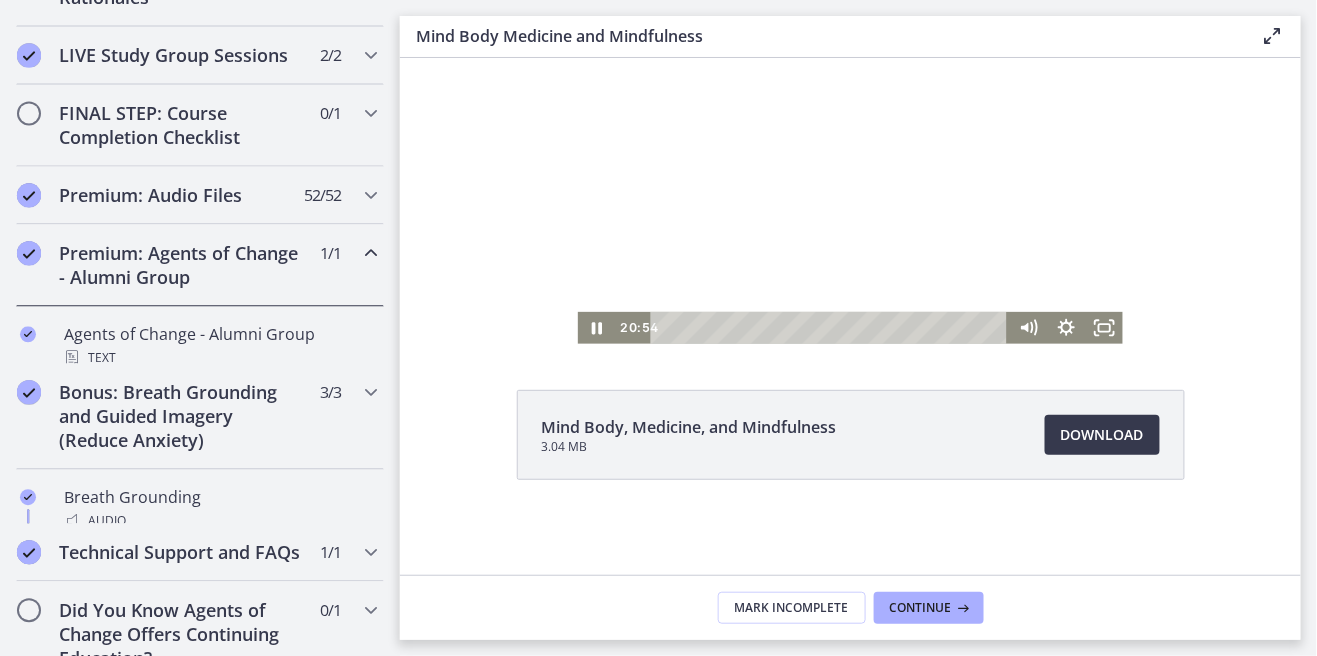scroll, scrollTop: 1104, scrollLeft: 0, axis: vertical 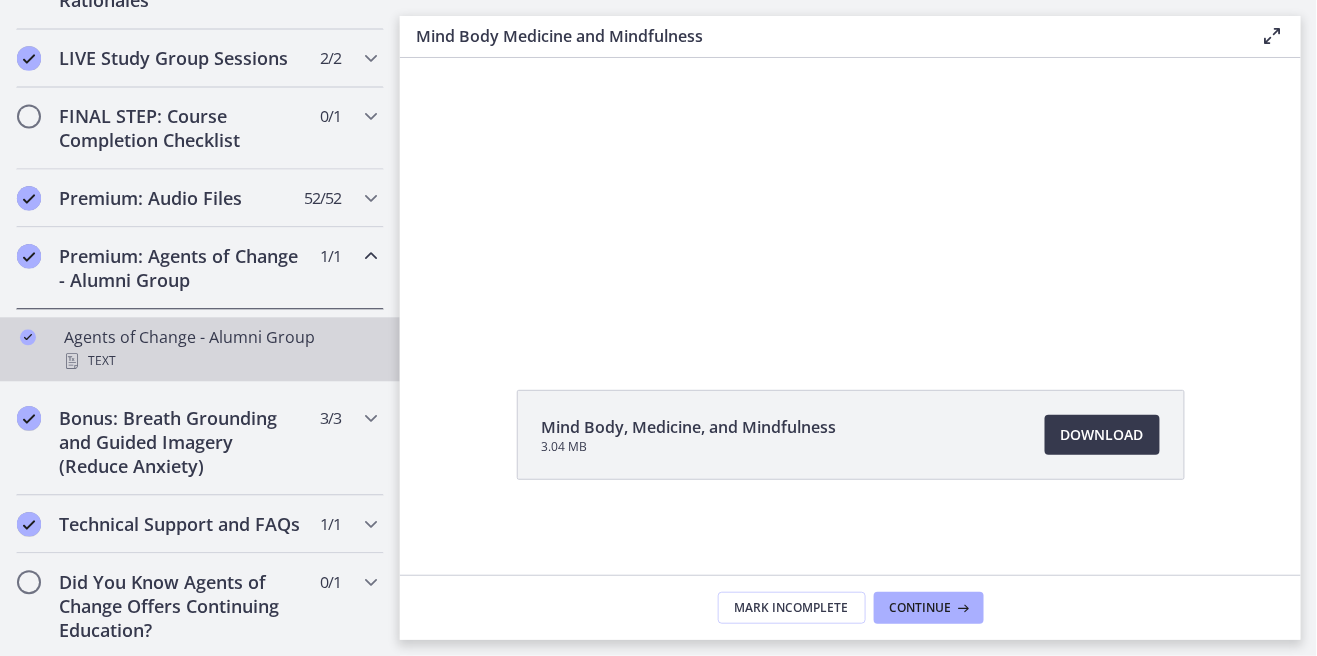 click on "Agents of Change - Alumni Group
Text" at bounding box center (220, 349) 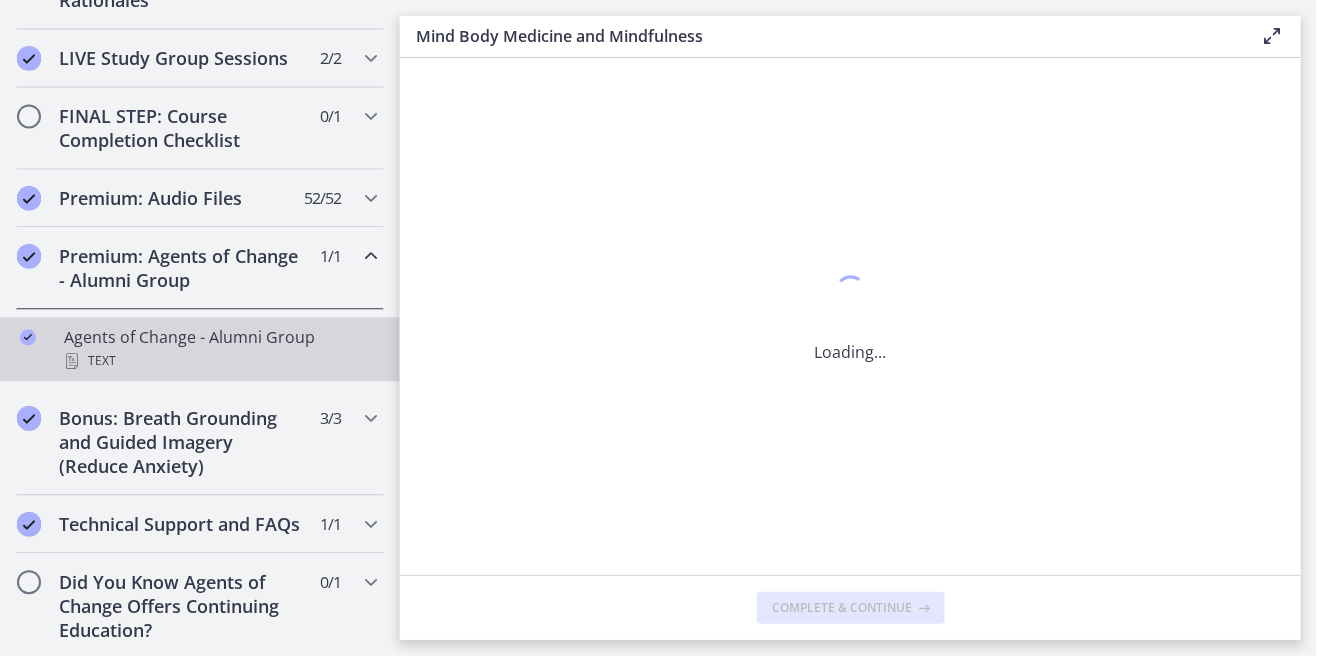 scroll, scrollTop: 0, scrollLeft: 0, axis: both 